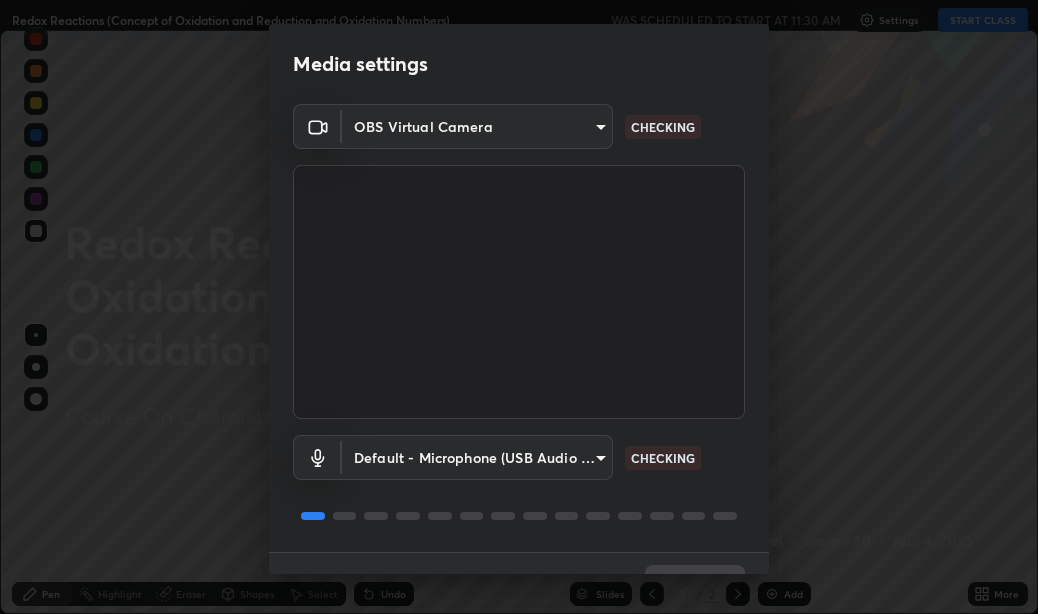 scroll, scrollTop: 0, scrollLeft: 0, axis: both 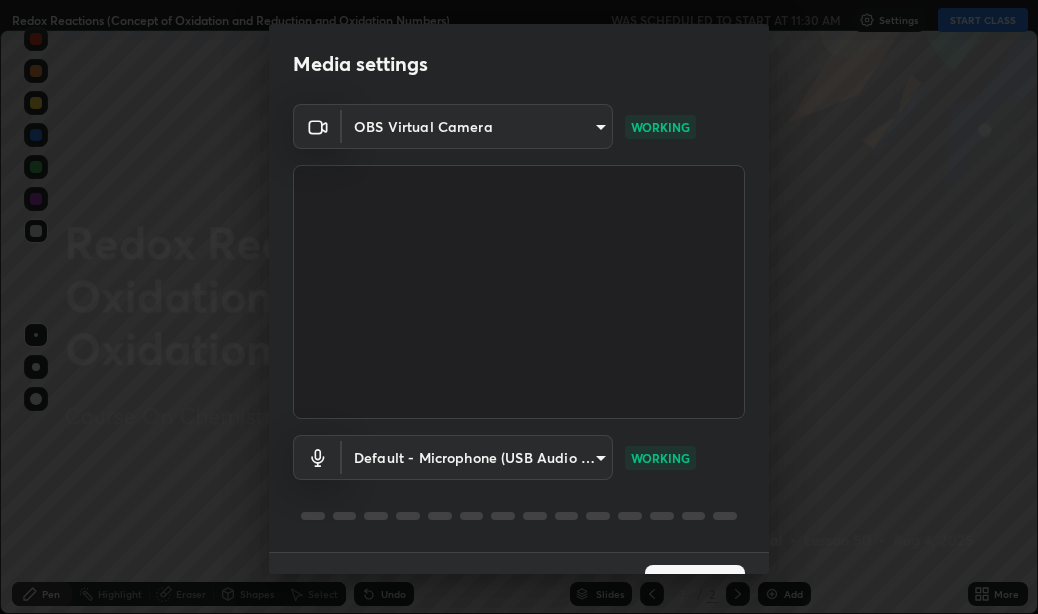 click on "WORKING" at bounding box center [660, 127] 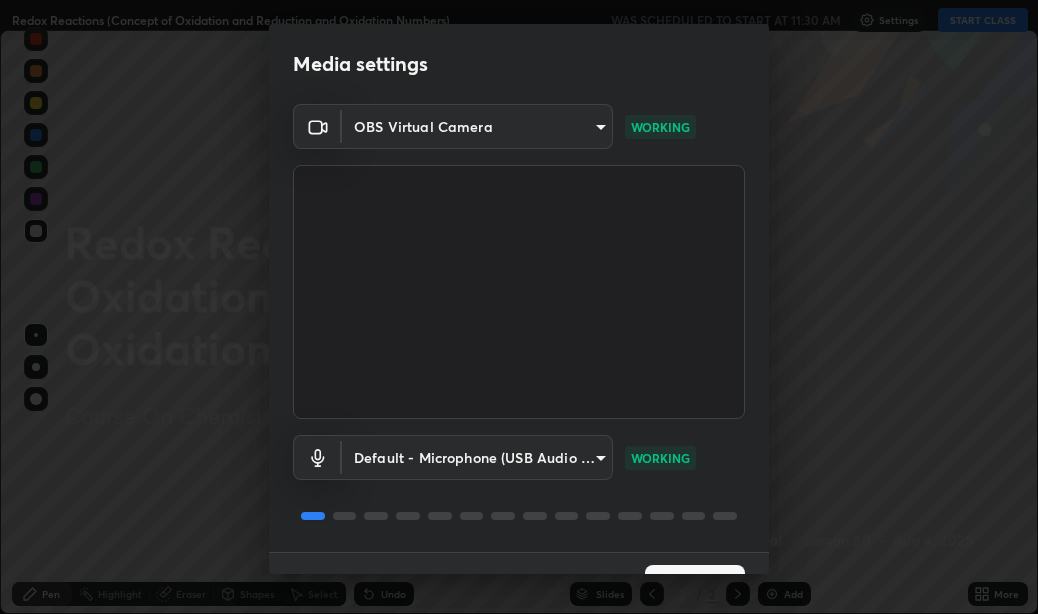 scroll, scrollTop: 42, scrollLeft: 0, axis: vertical 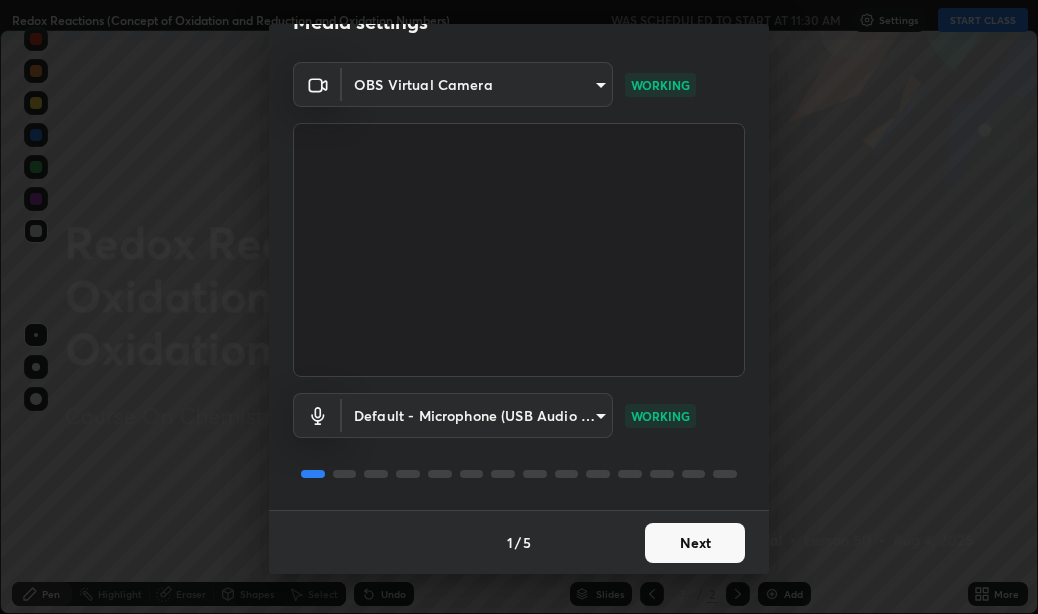 click on "Next" at bounding box center (695, 543) 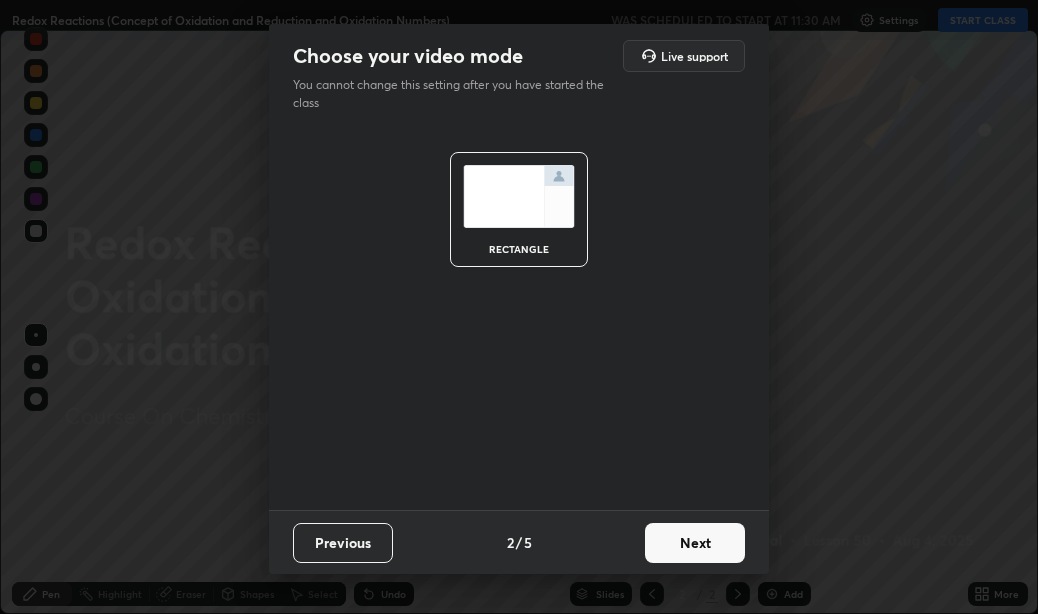 scroll, scrollTop: 0, scrollLeft: 0, axis: both 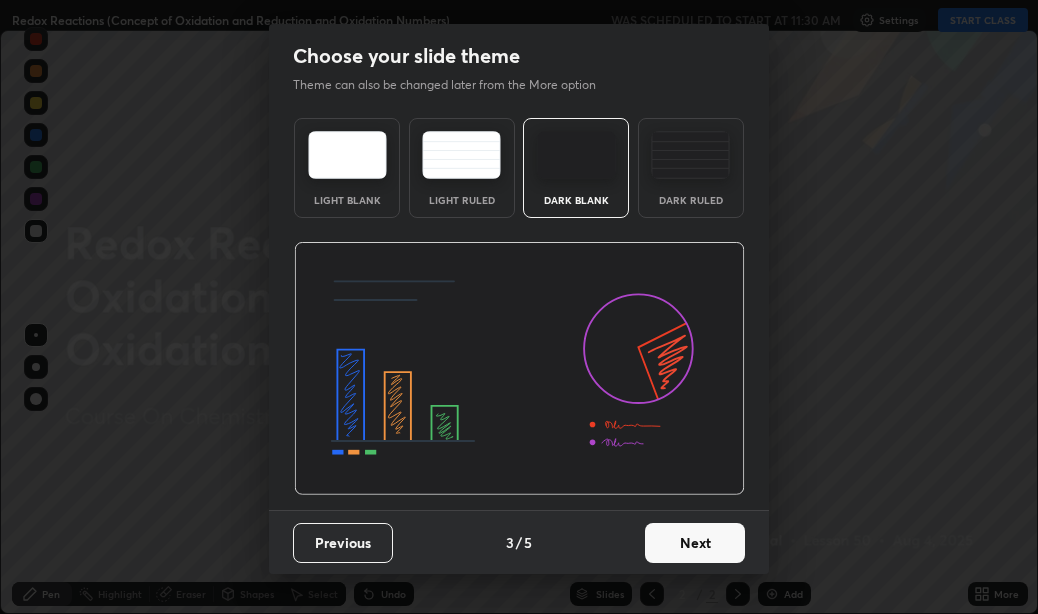 click on "Next" at bounding box center [695, 543] 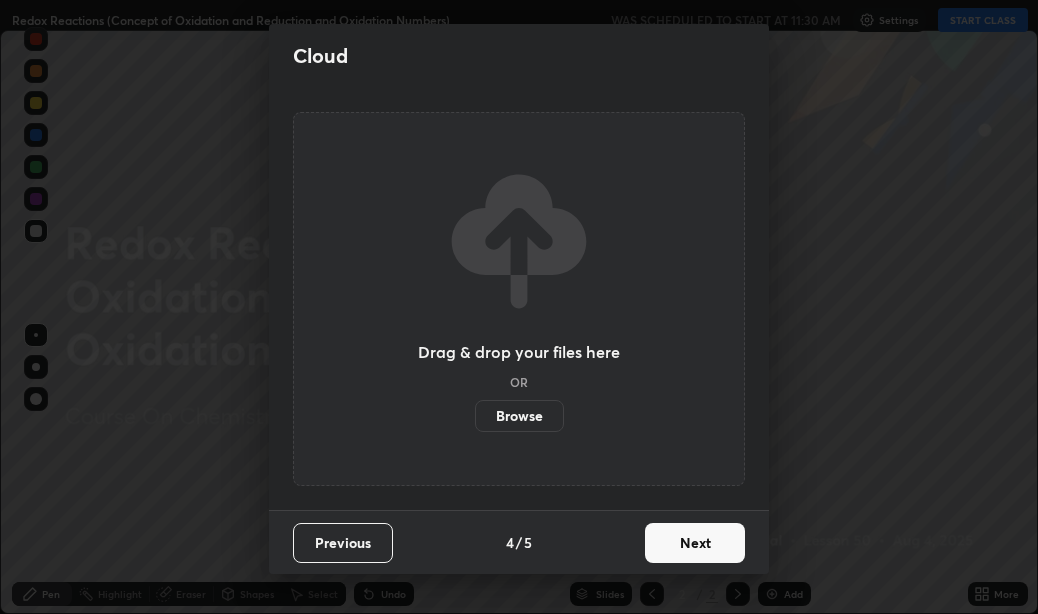 click on "Next" at bounding box center [695, 543] 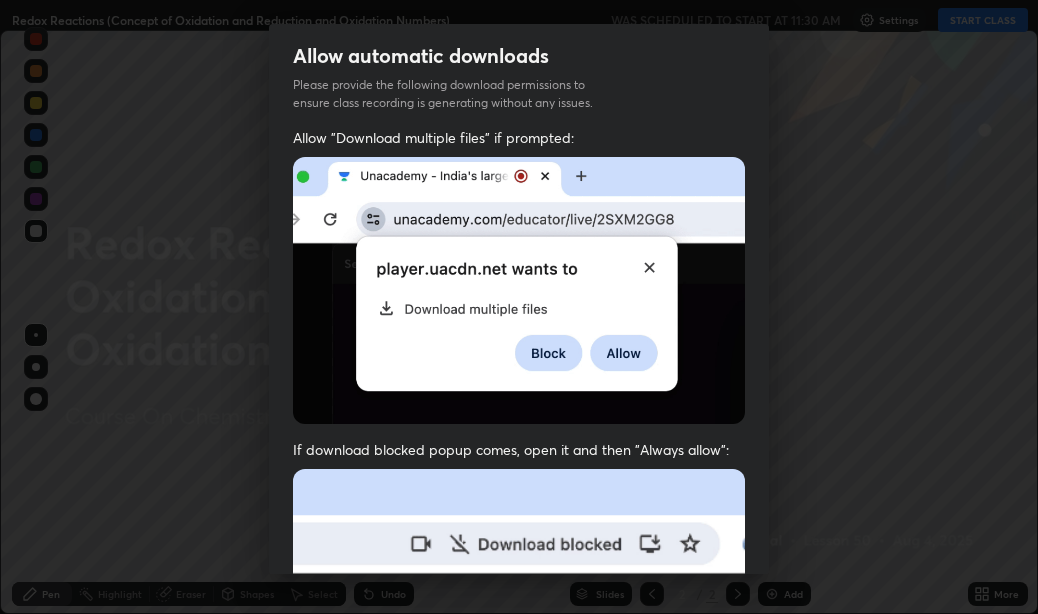 click on "Allow automatic downloads Please provide the following download permissions to ensure class recording is generating without any issues. Allow "Download multiple files" if prompted: If download blocked popup comes, open it and then "Always allow": I agree that if I don't provide required permissions, class recording will not be generated Previous 5 / 5 Done" at bounding box center [519, 307] 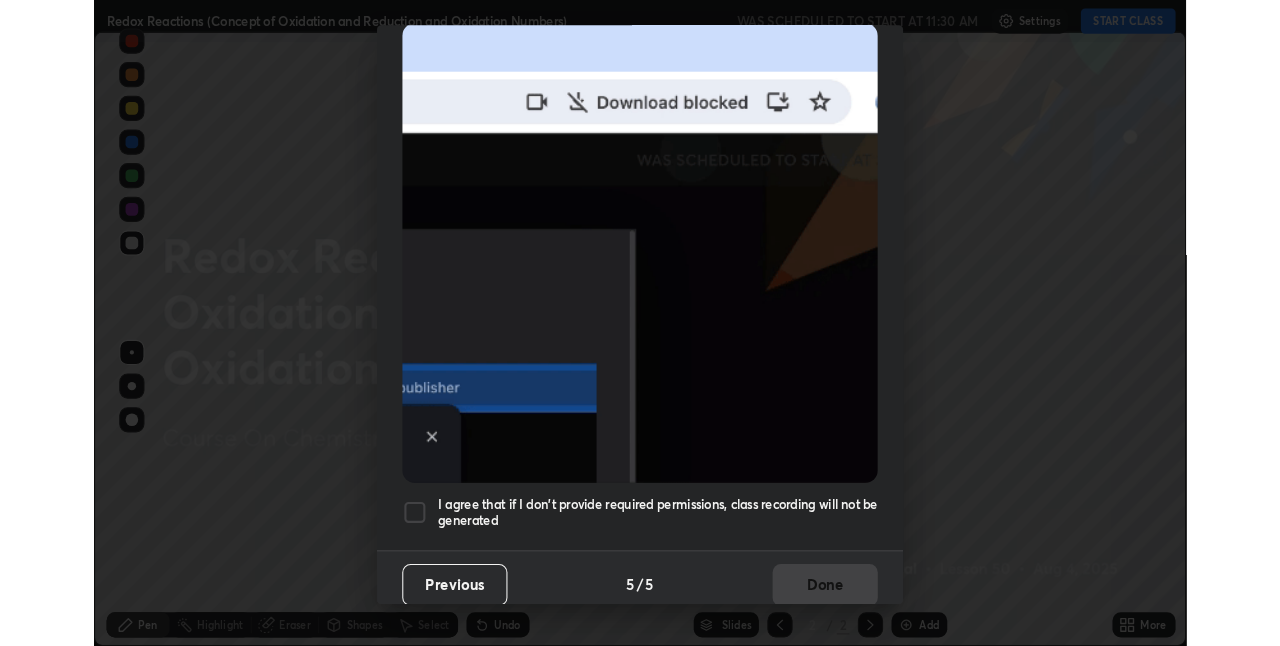 scroll, scrollTop: 450, scrollLeft: 0, axis: vertical 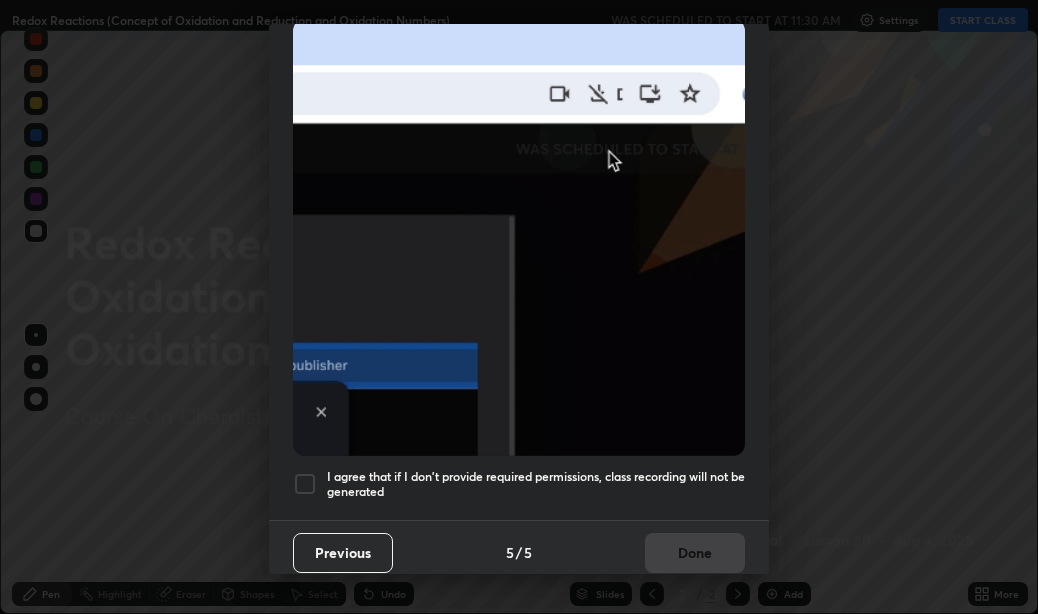 click on "I agree that if I don't provide required permissions, class recording will not be generated" at bounding box center (519, 484) 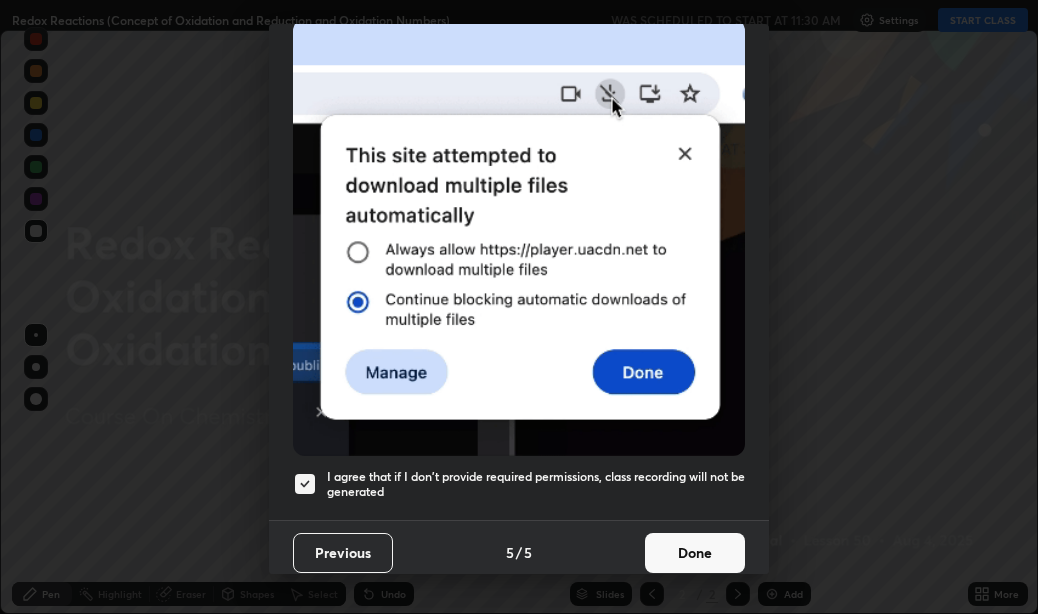click on "Done" at bounding box center [695, 553] 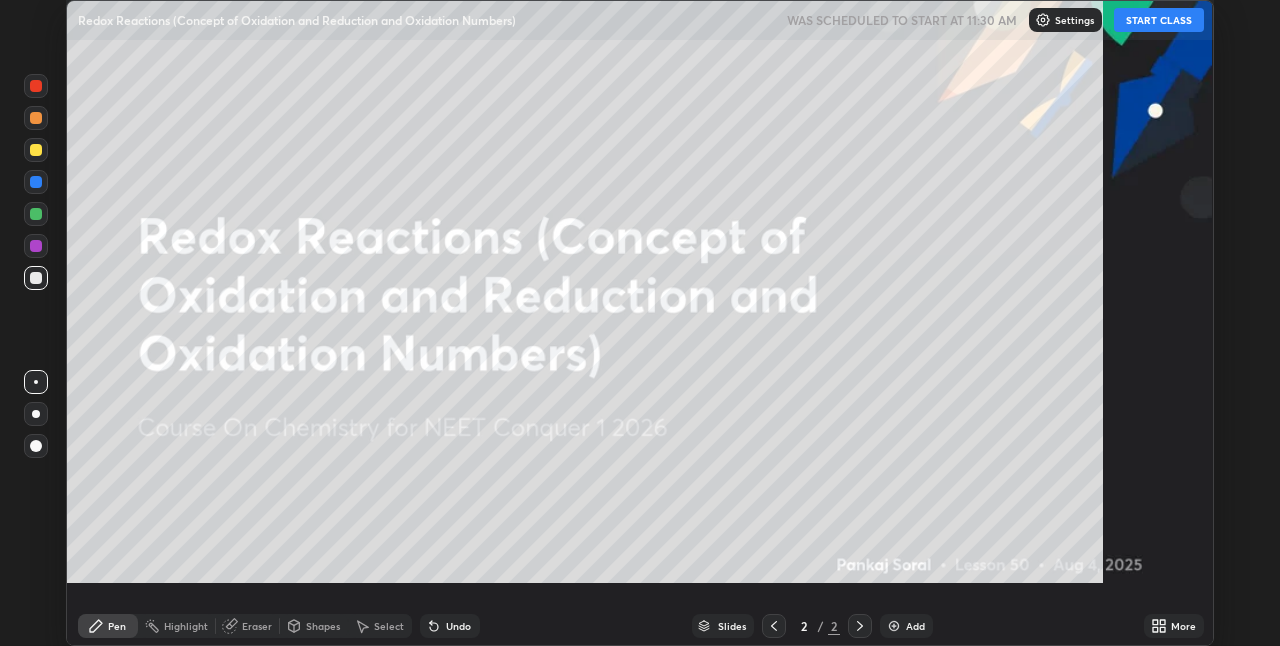 scroll, scrollTop: 99354, scrollLeft: 98720, axis: both 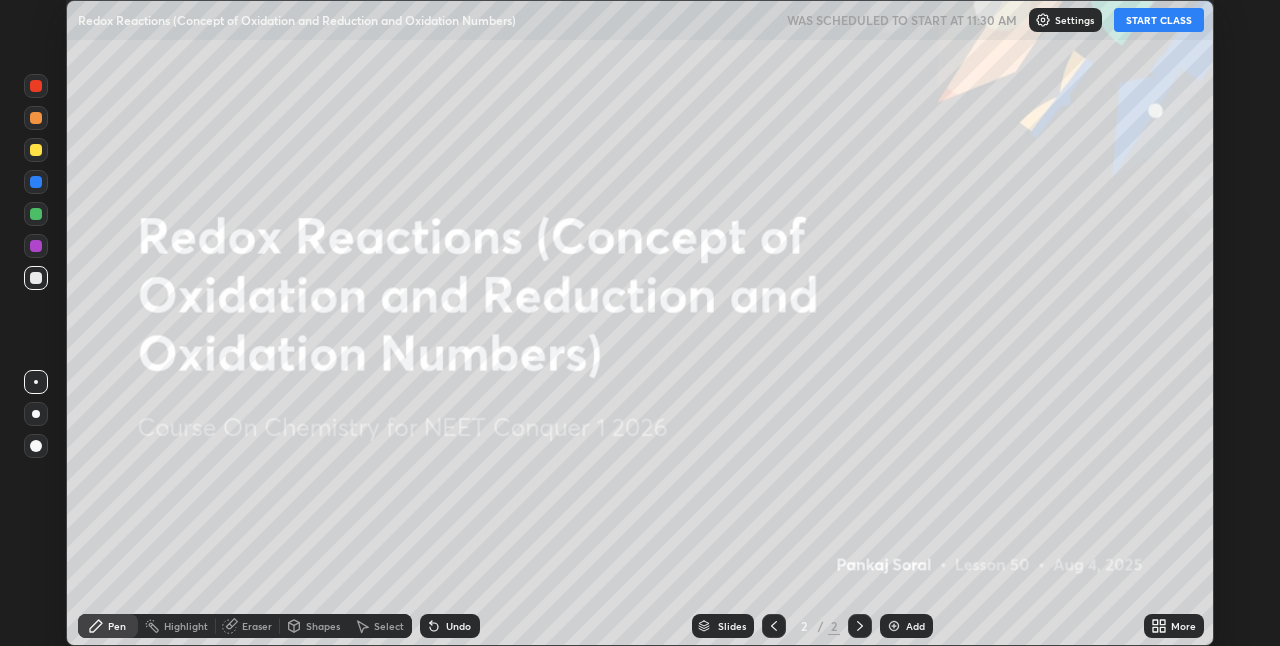 click at bounding box center (894, 626) 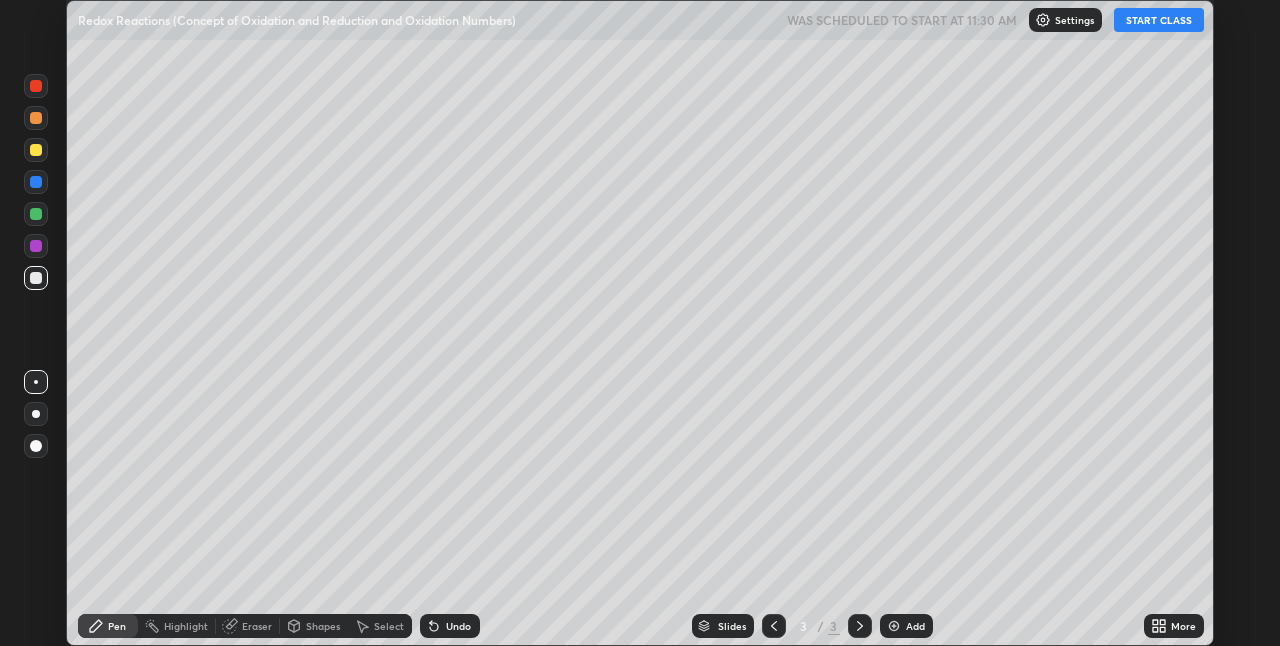 click 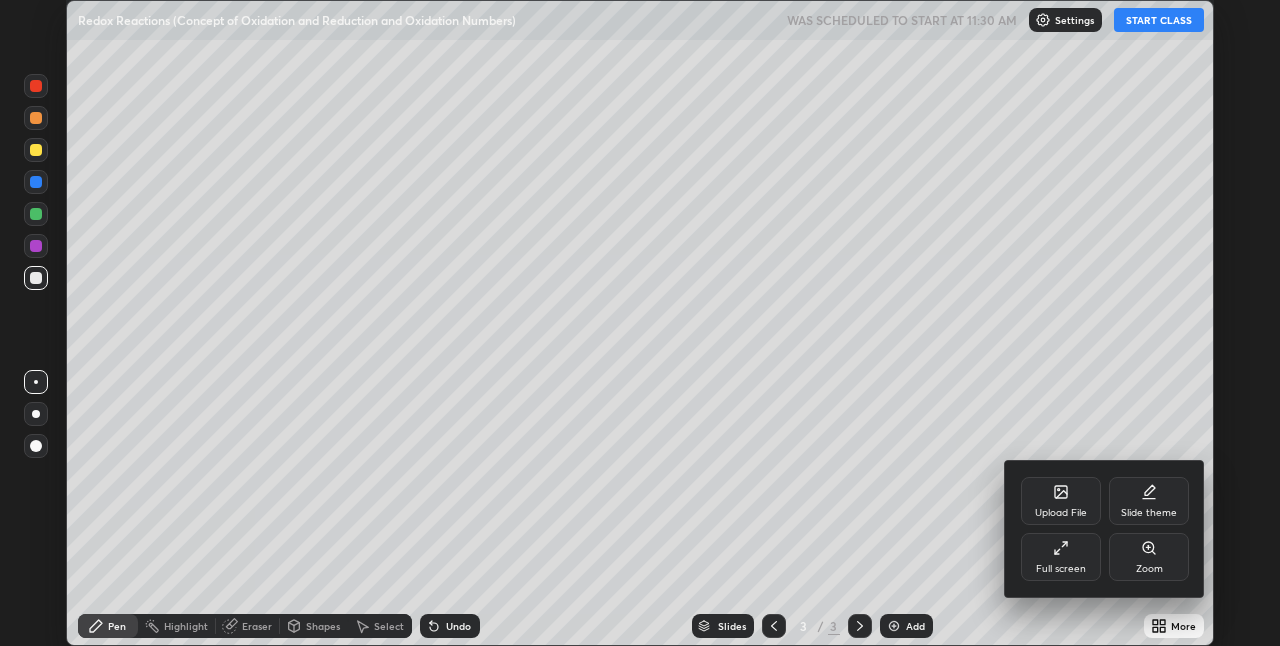 click on "Full screen" at bounding box center [1061, 557] 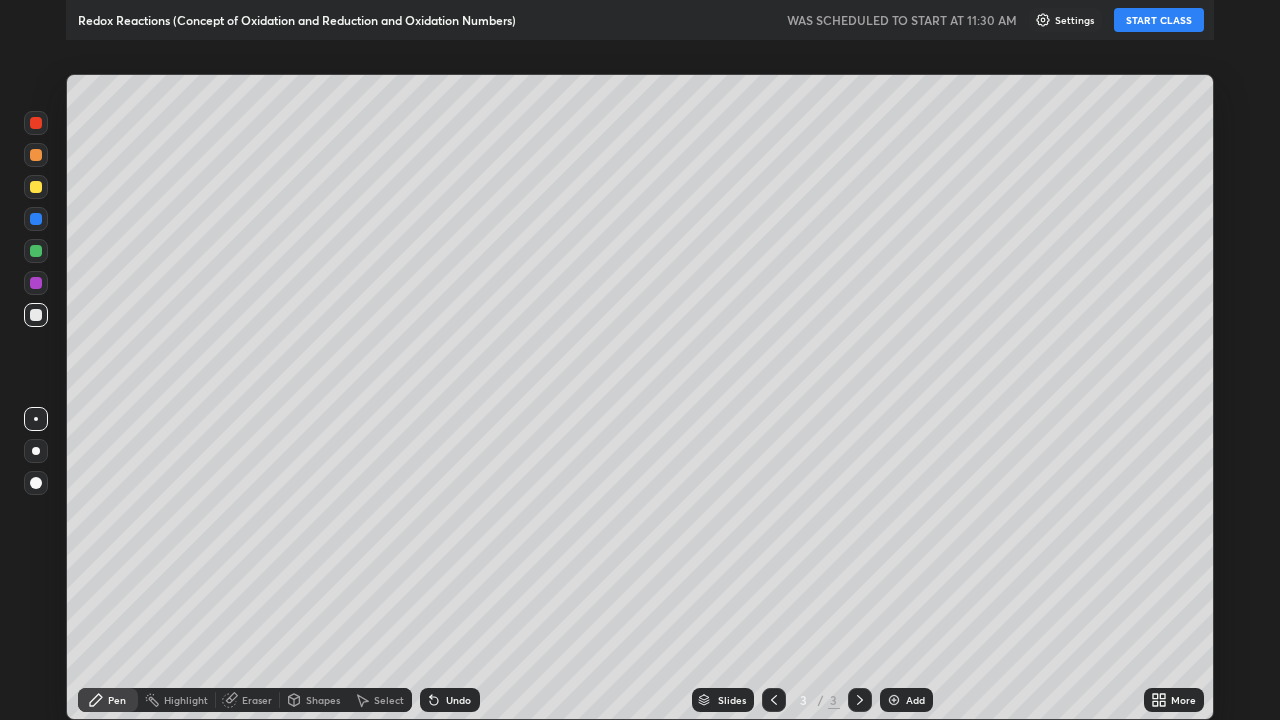 scroll, scrollTop: 99280, scrollLeft: 98720, axis: both 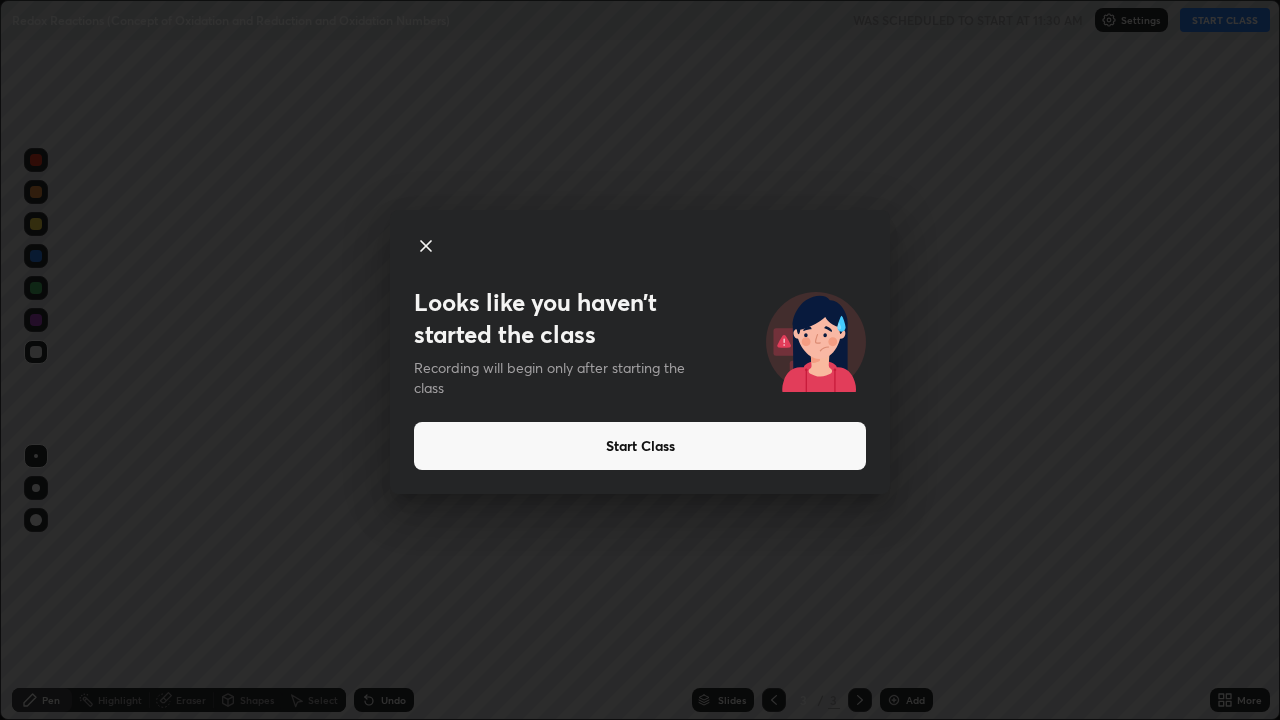 click on "Looks like you haven’t started the class Recording will begin only after starting the class Start Class" at bounding box center (640, 360) 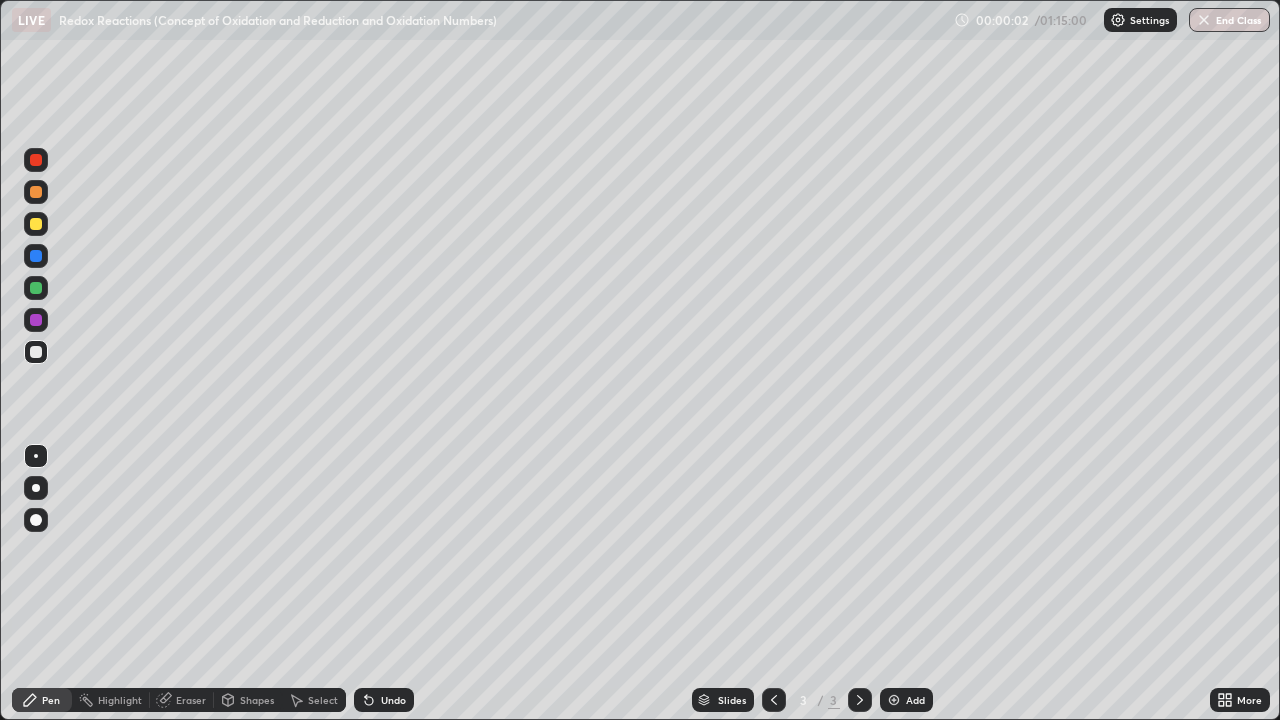 click 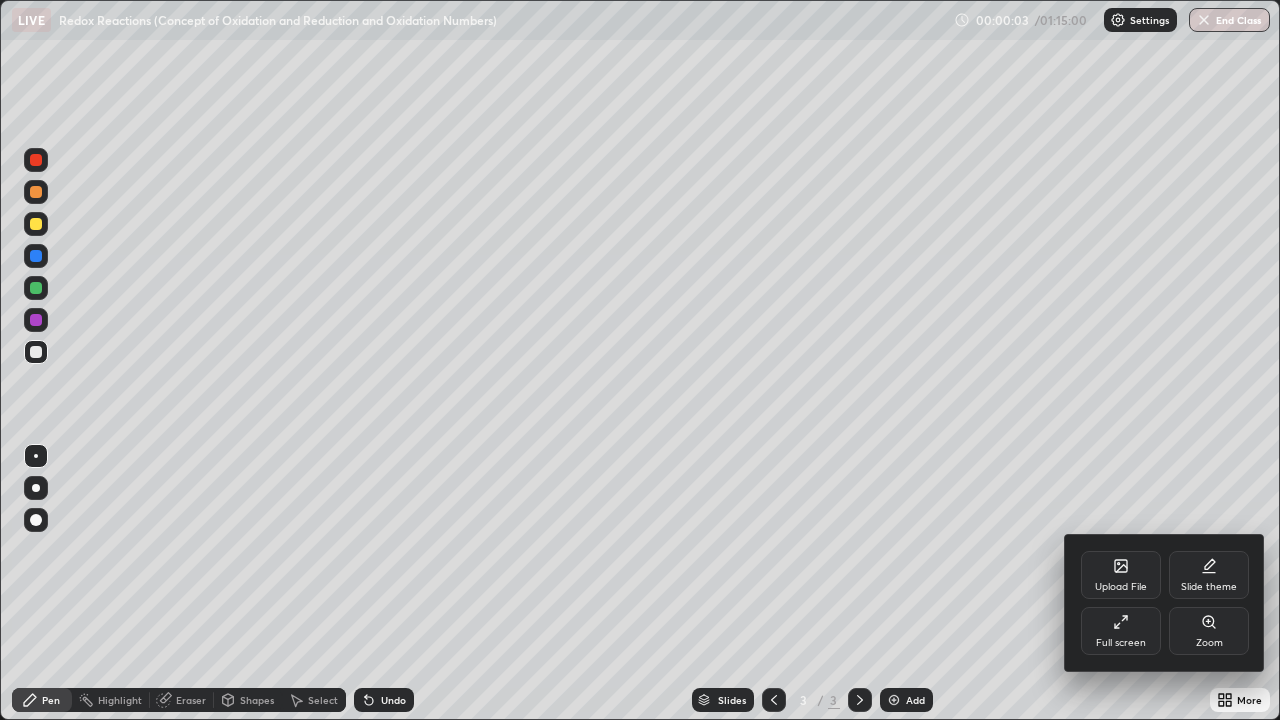 click on "Full screen" at bounding box center [1121, 631] 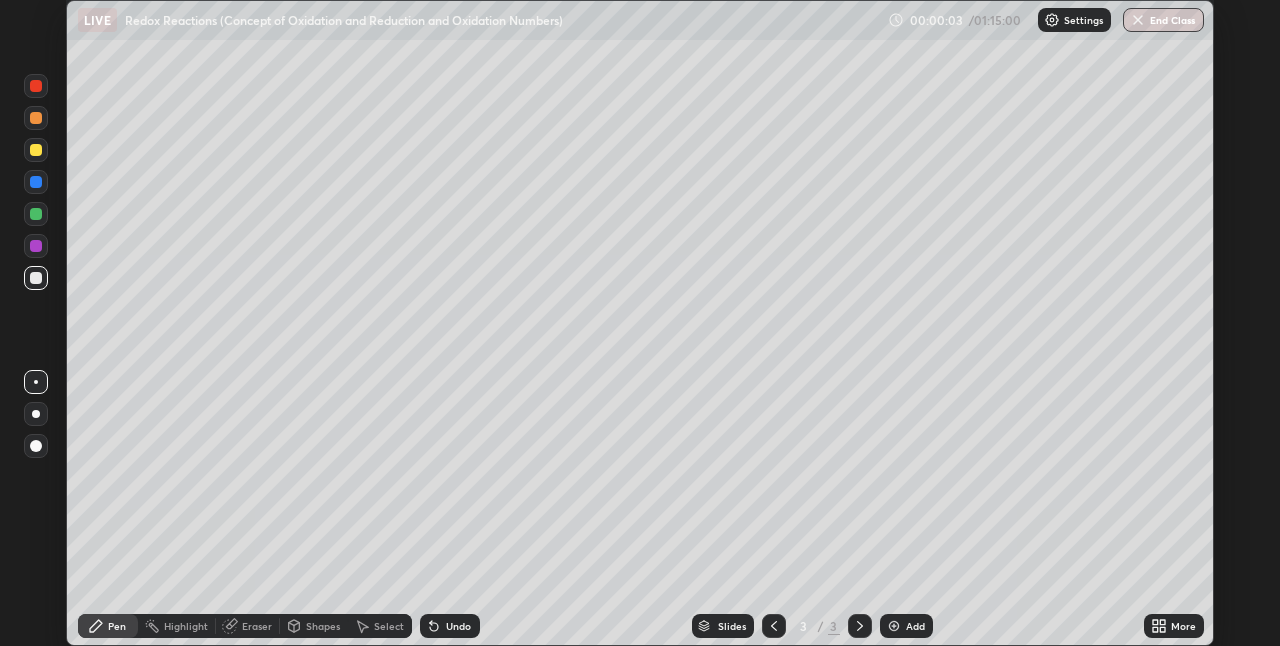 scroll, scrollTop: 646, scrollLeft: 1280, axis: both 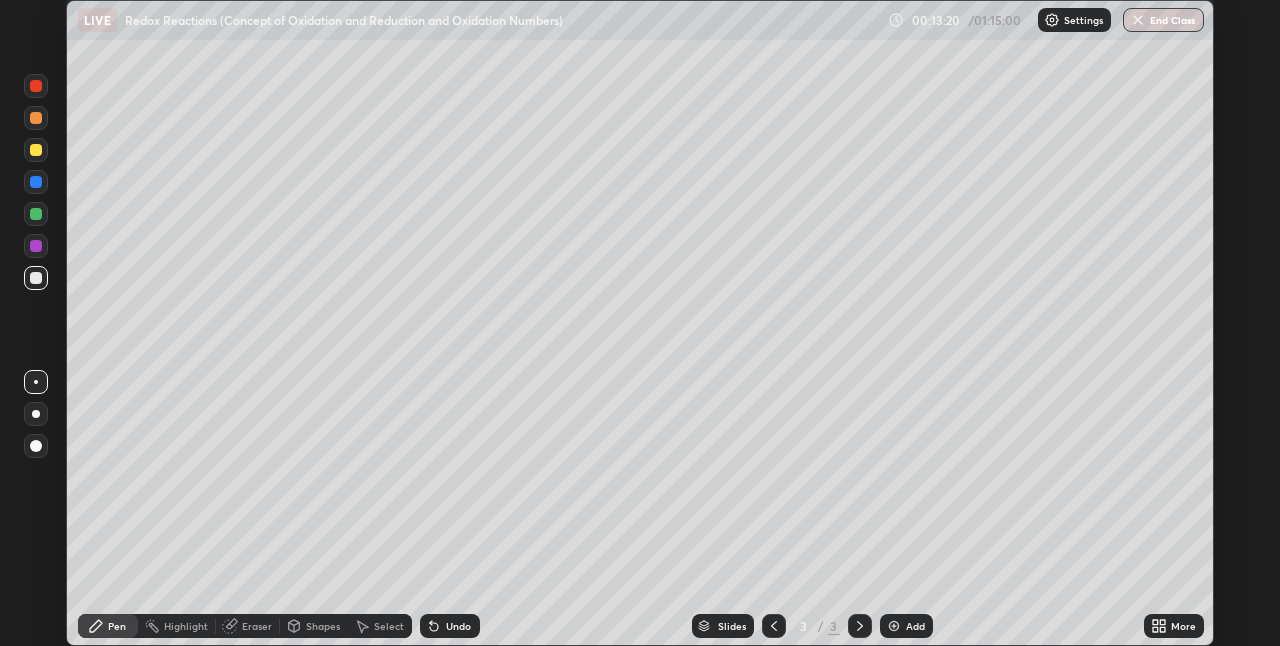 click at bounding box center (36, 150) 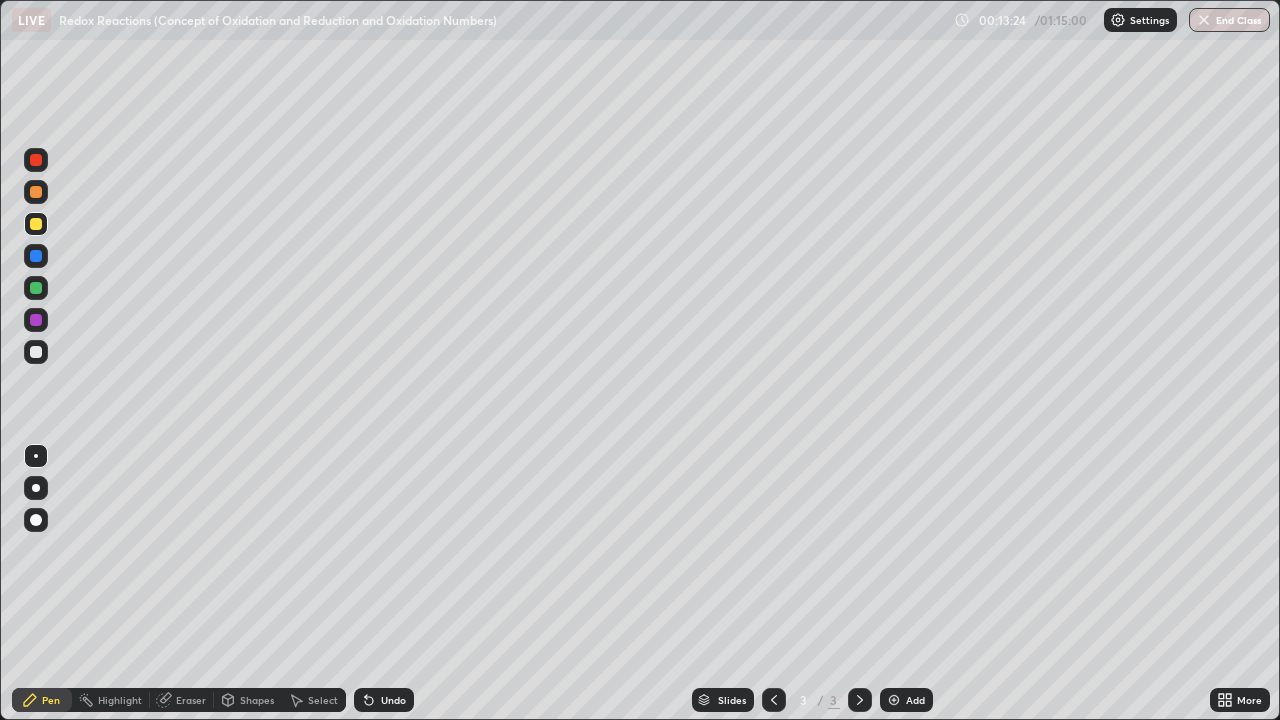 scroll, scrollTop: 99280, scrollLeft: 98720, axis: both 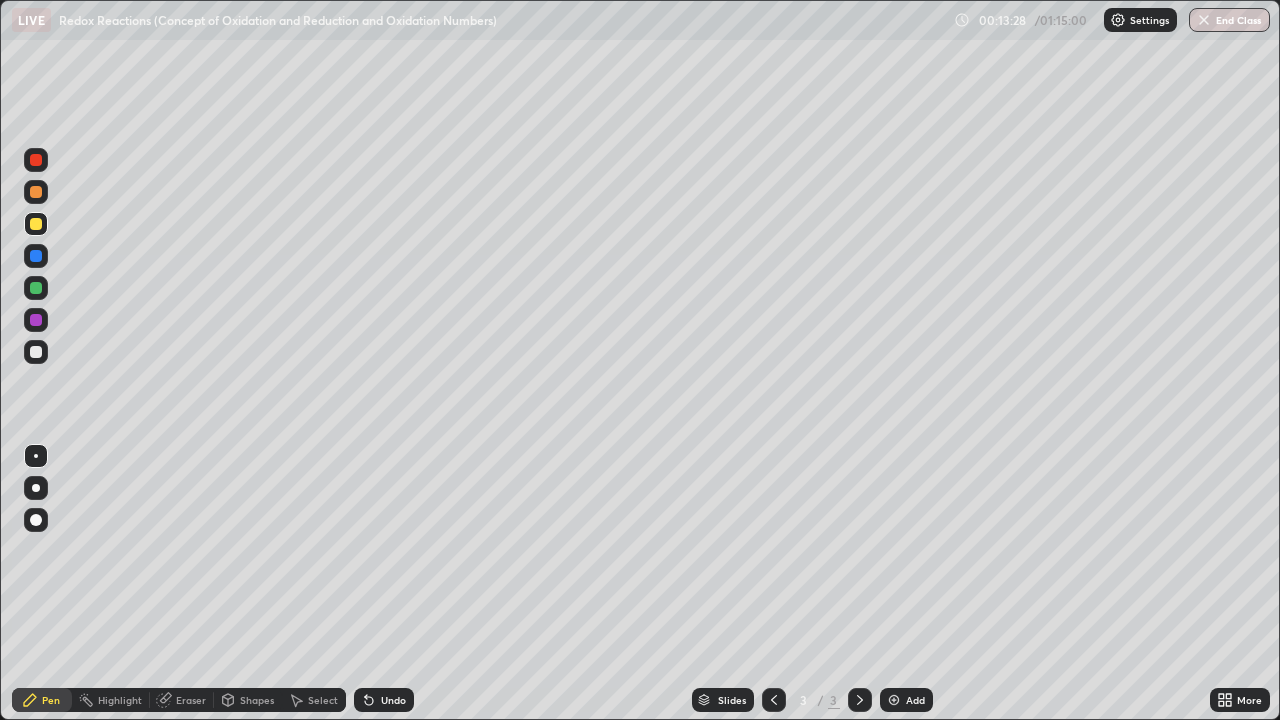 click on "Eraser" at bounding box center (191, 700) 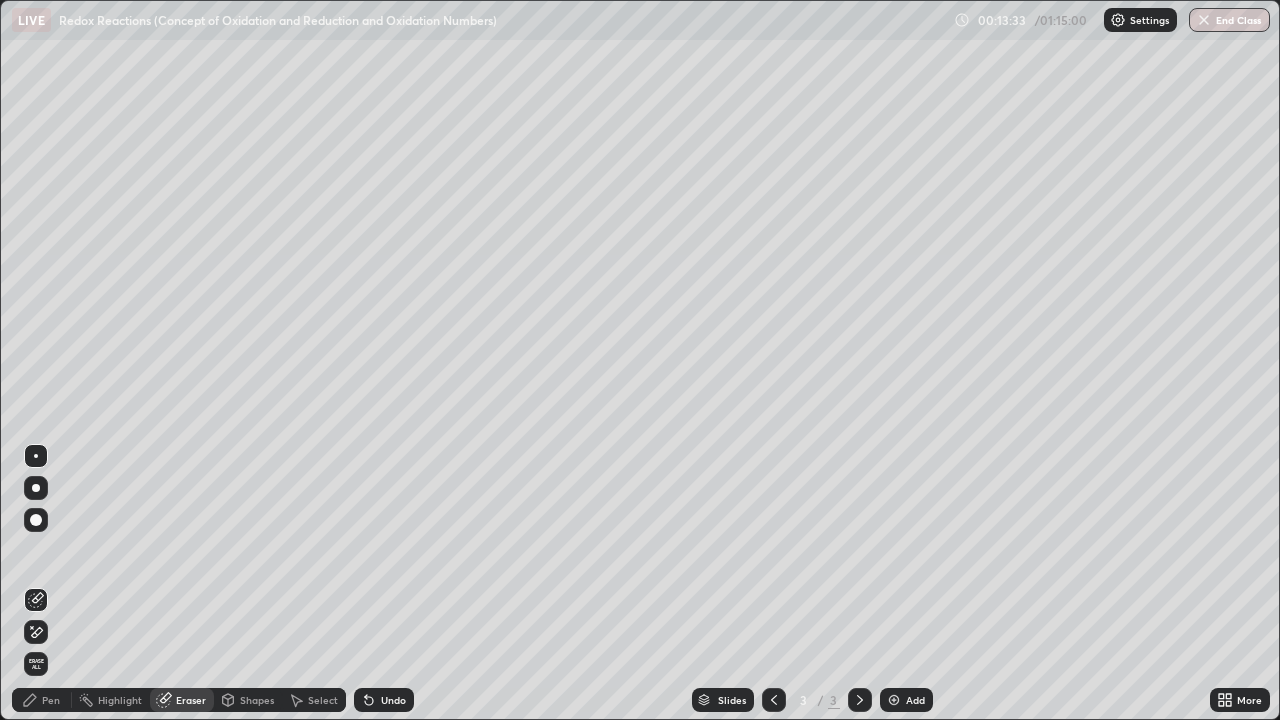click at bounding box center (36, 488) 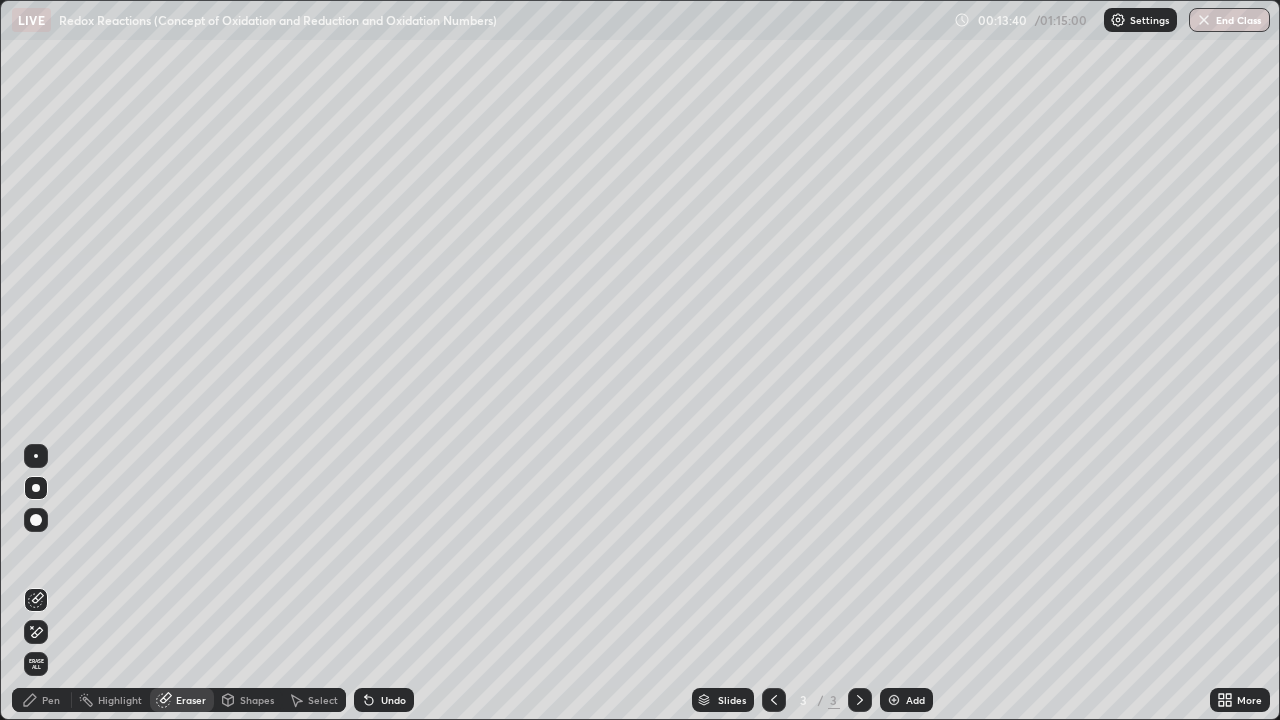 click on "Pen" at bounding box center [51, 700] 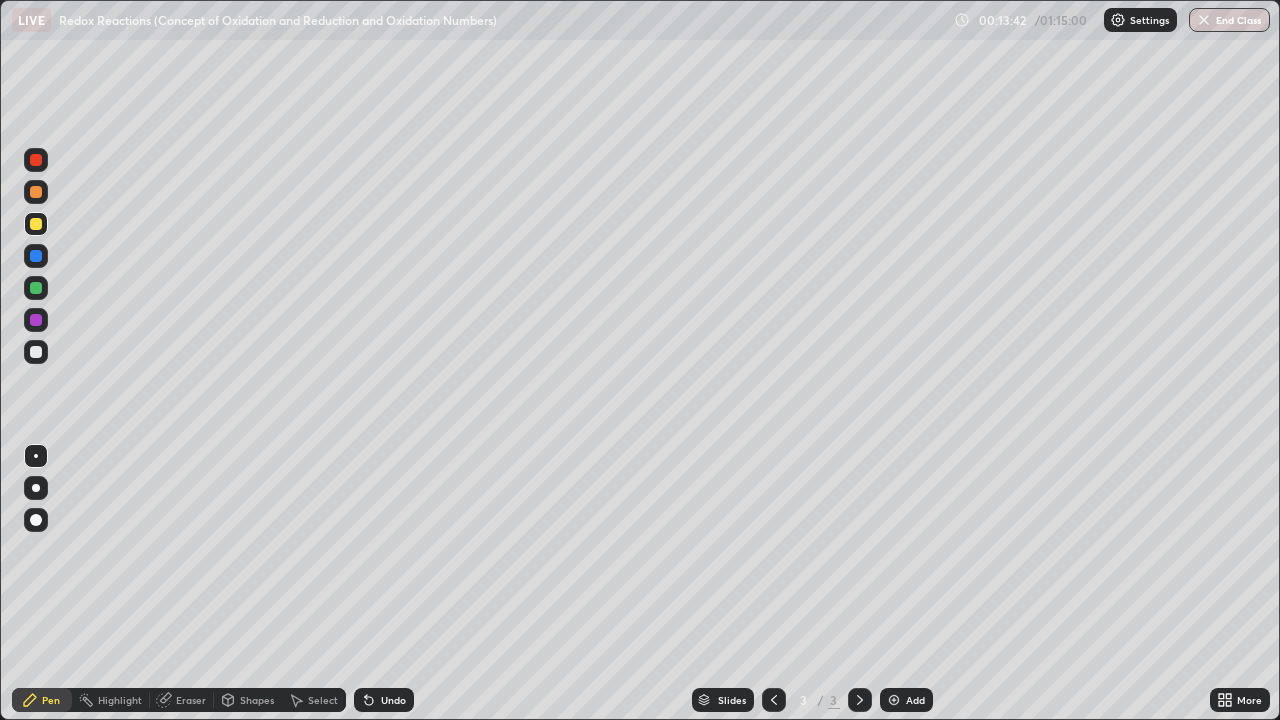 click at bounding box center (36, 224) 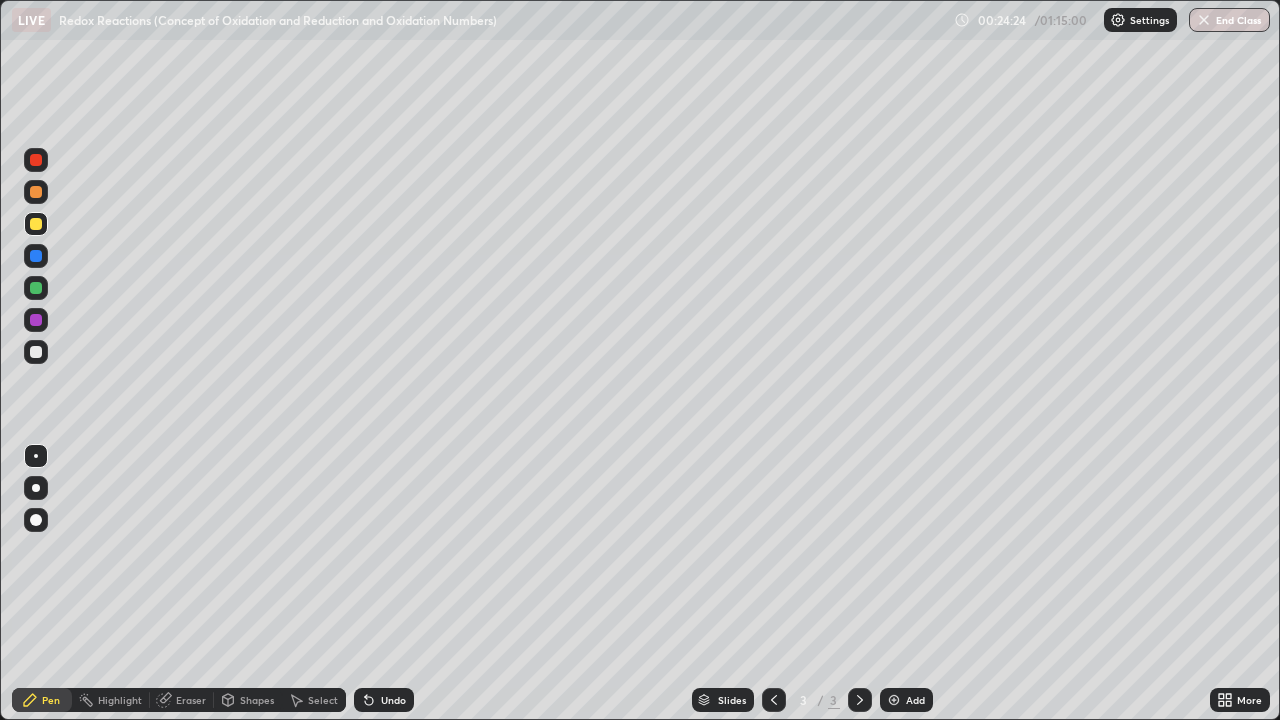 click on "Eraser" at bounding box center [191, 700] 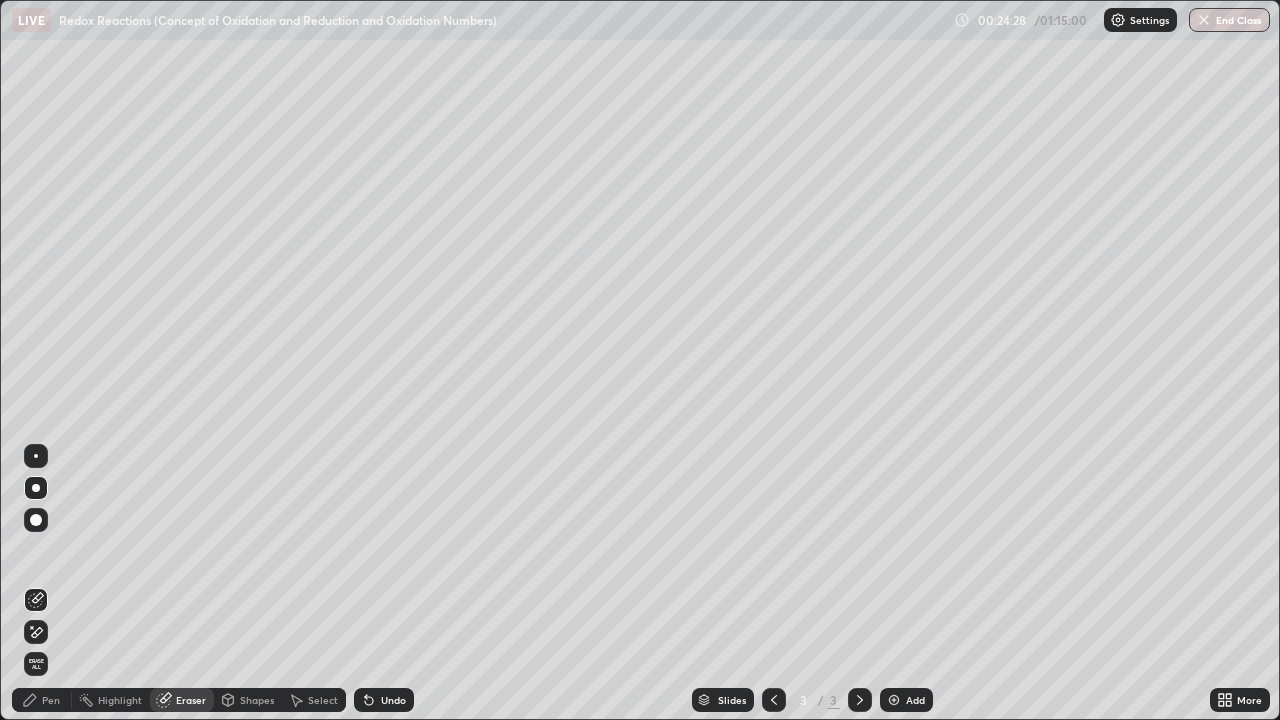 click on "Pen" at bounding box center [42, 700] 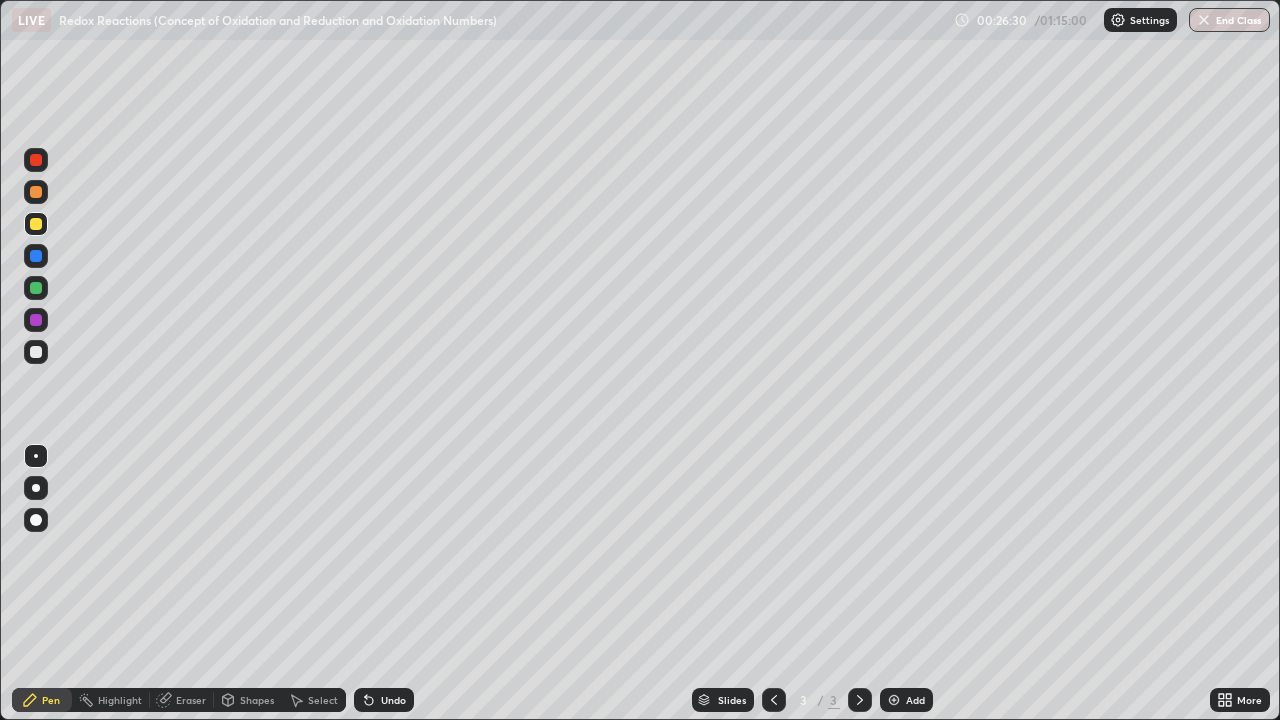 click at bounding box center [894, 700] 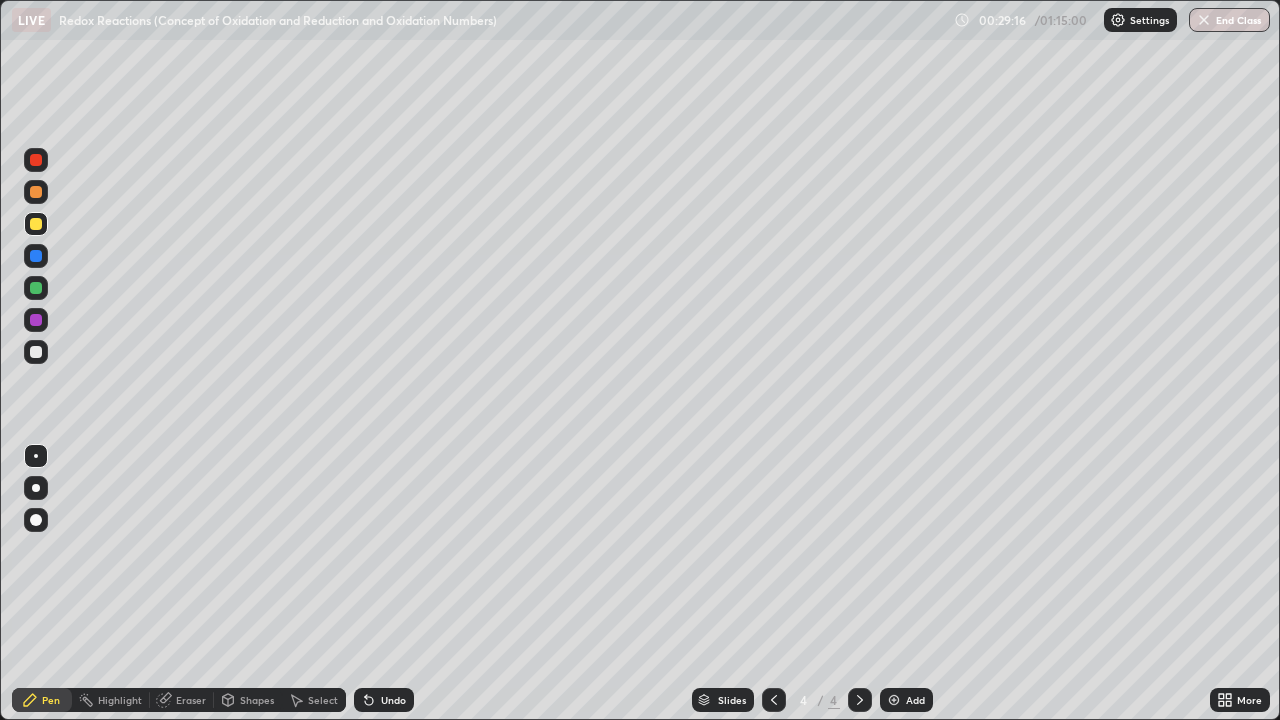 click on "Slides 4 / 4 Add" at bounding box center [812, 700] 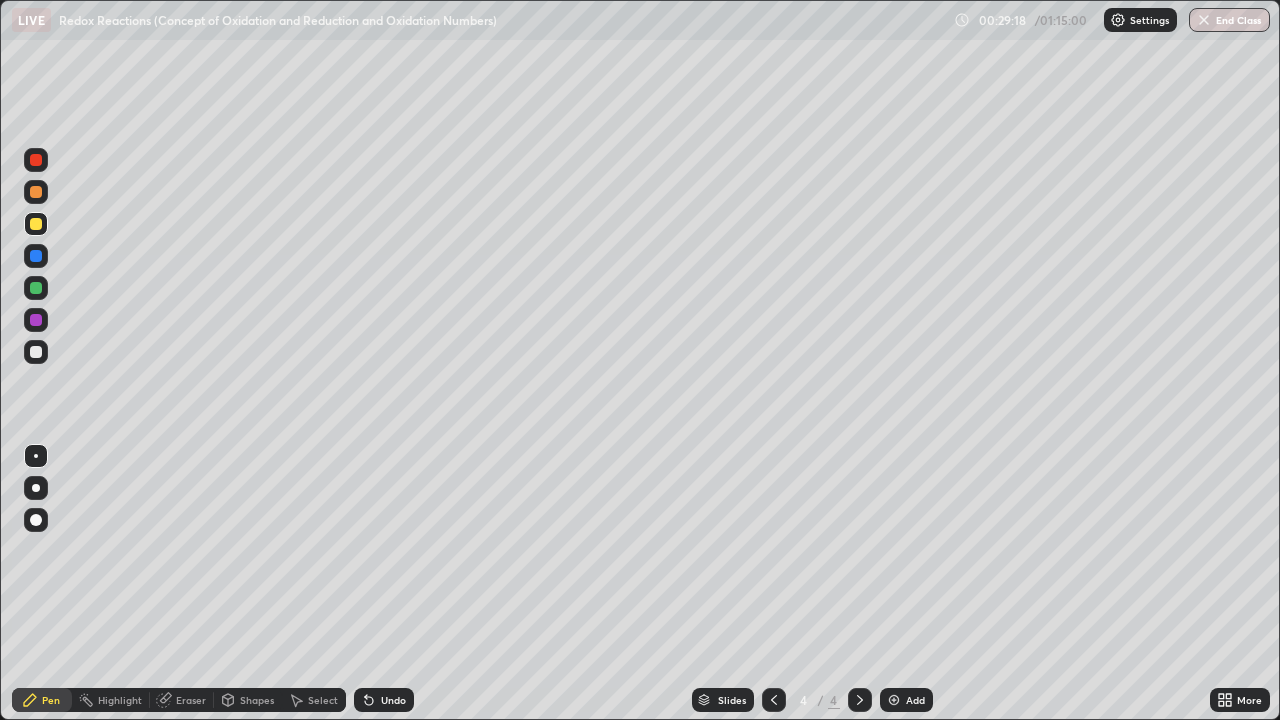 click on "Slides 4 / 4 Add" at bounding box center [812, 700] 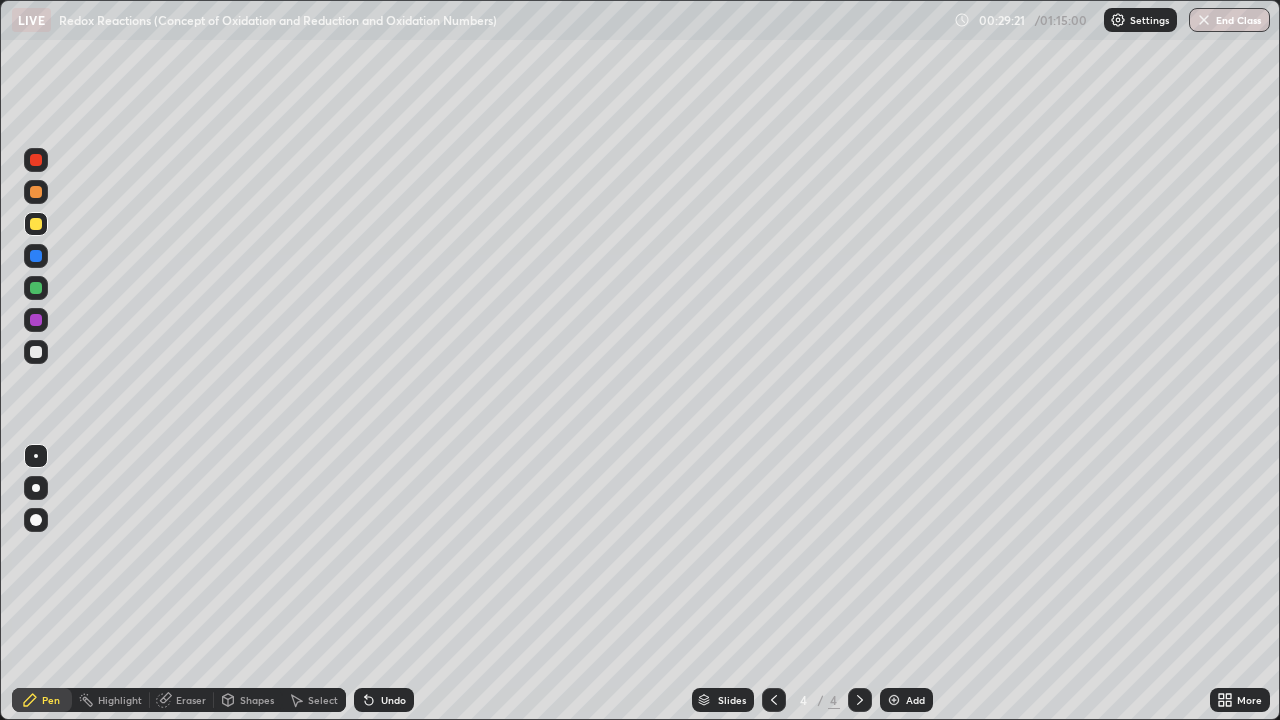 click on "Slides 4 / 4 Add" at bounding box center (812, 700) 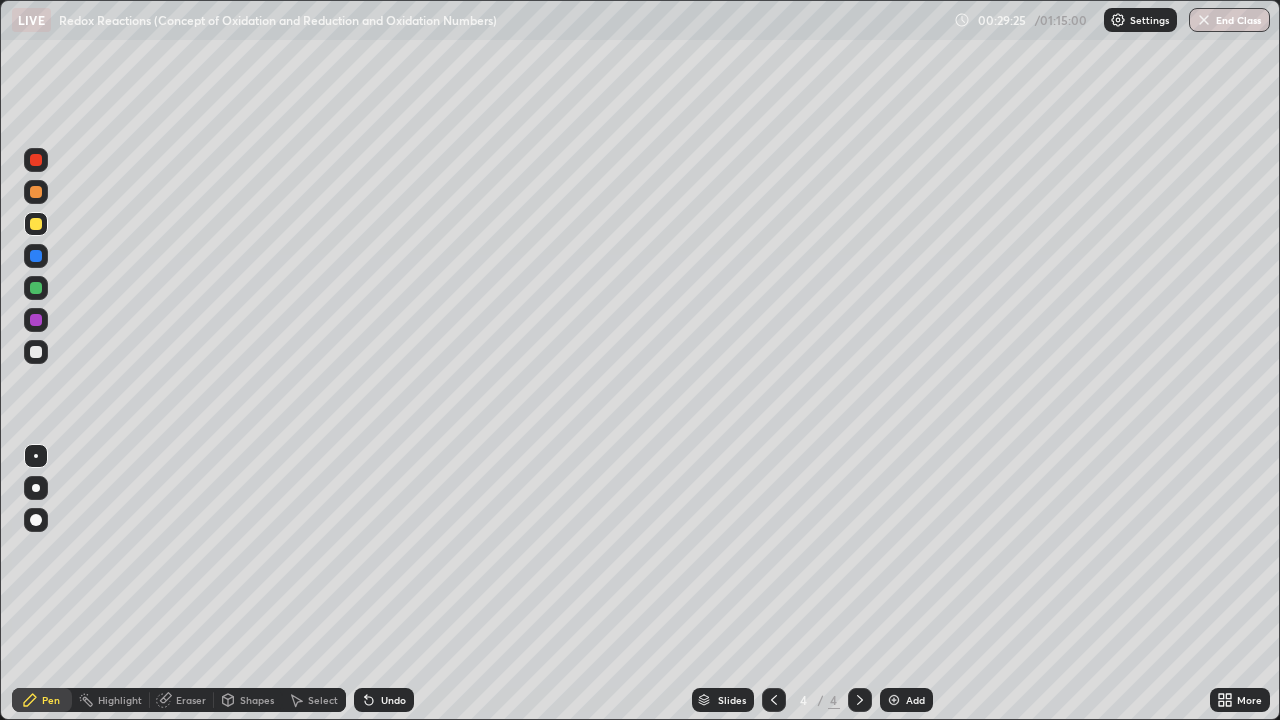click on "Eraser" at bounding box center (191, 700) 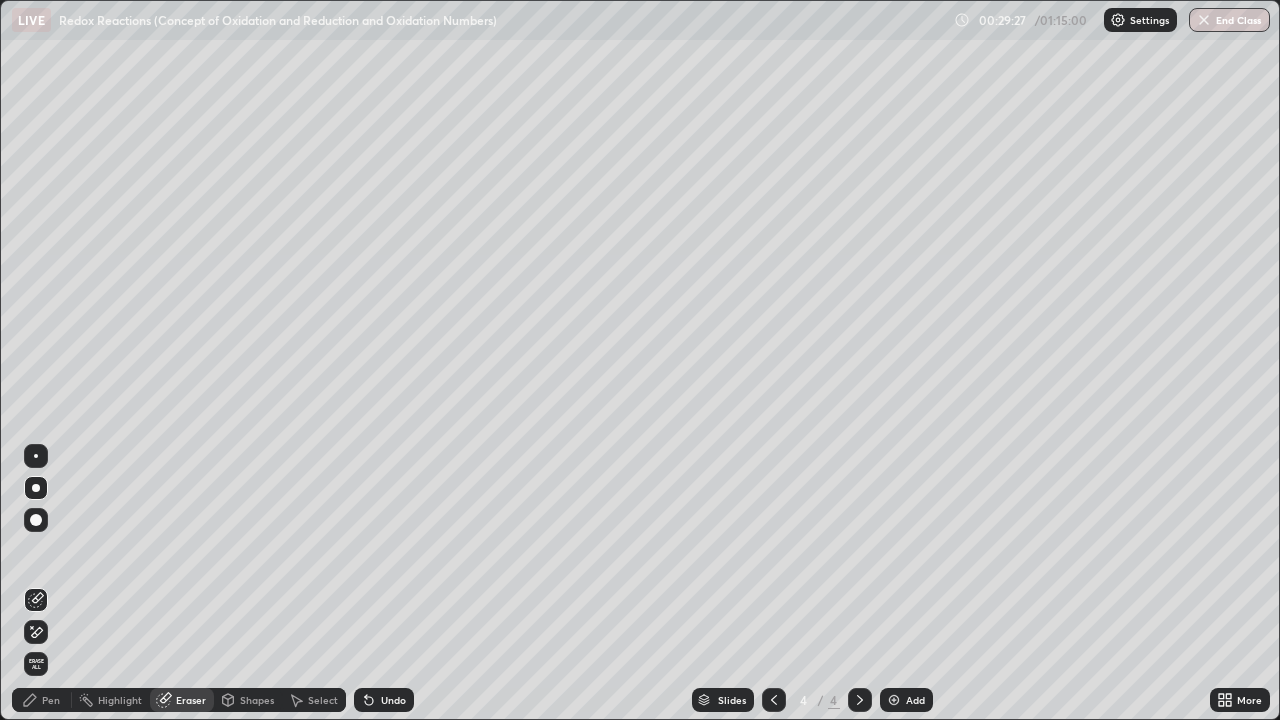 click 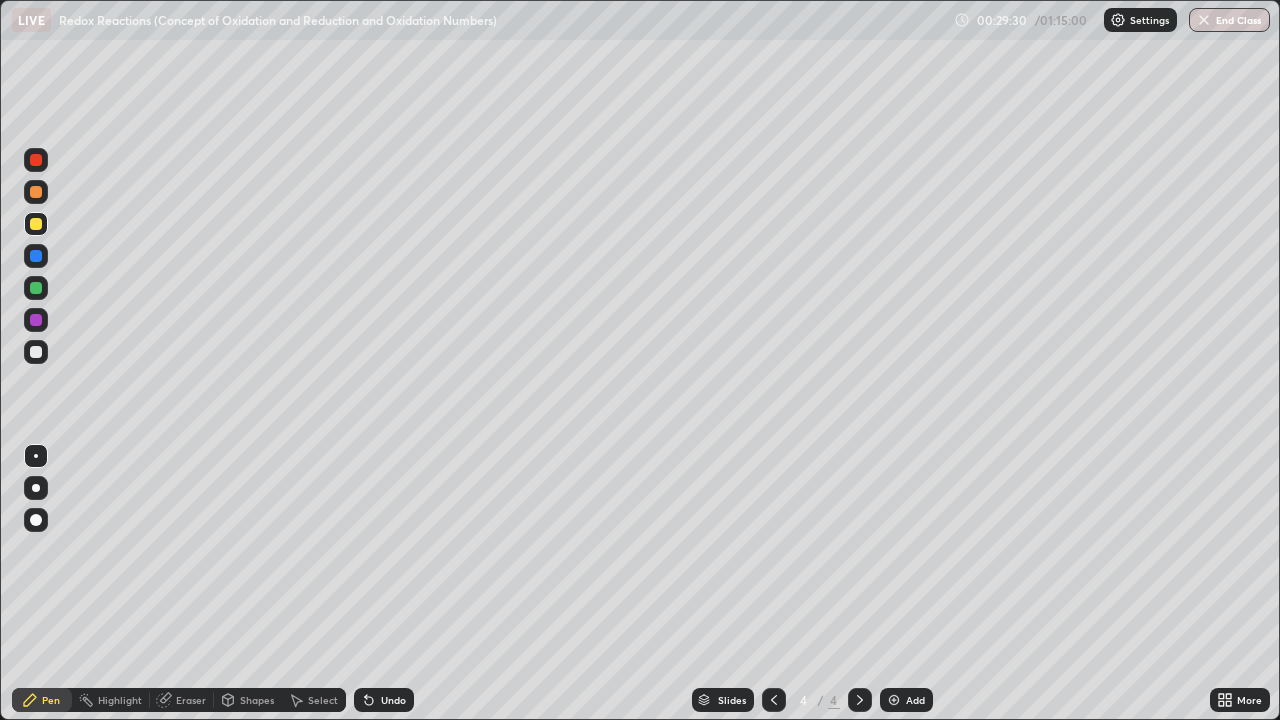 click on "Slides 4 / 4 Add" at bounding box center [812, 700] 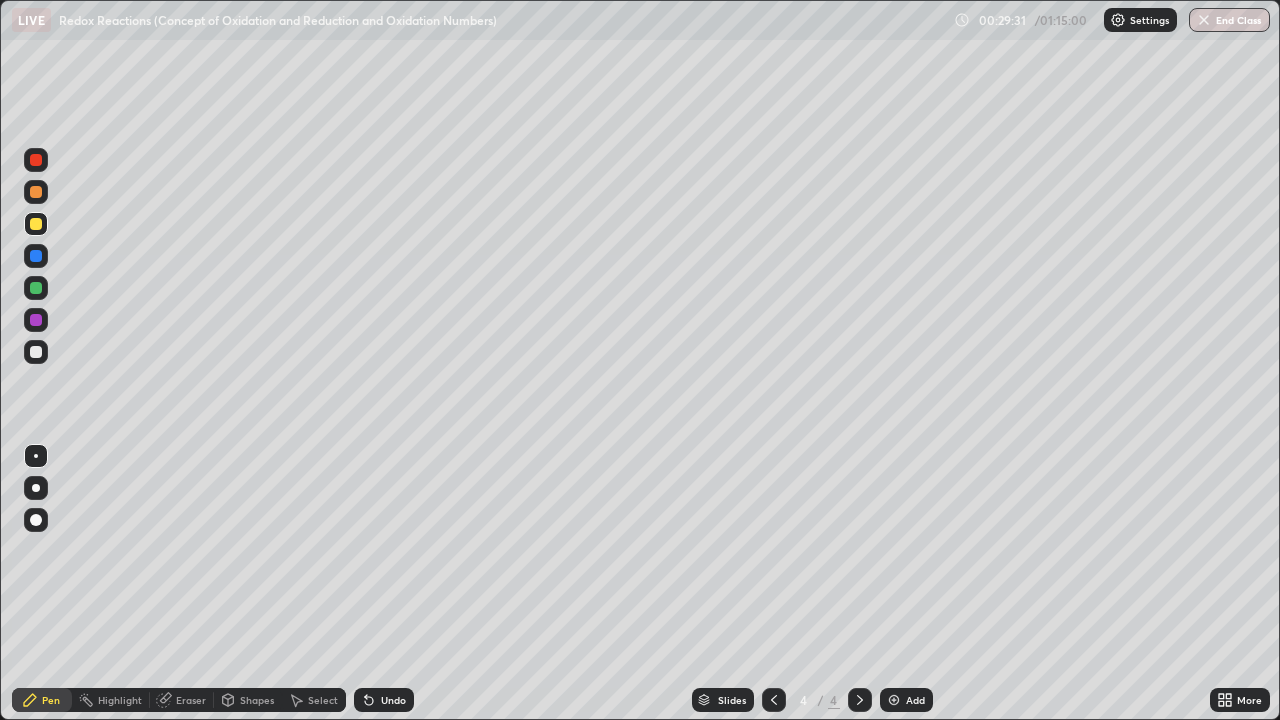 click on "Slides 4 / 4 Add" at bounding box center [812, 700] 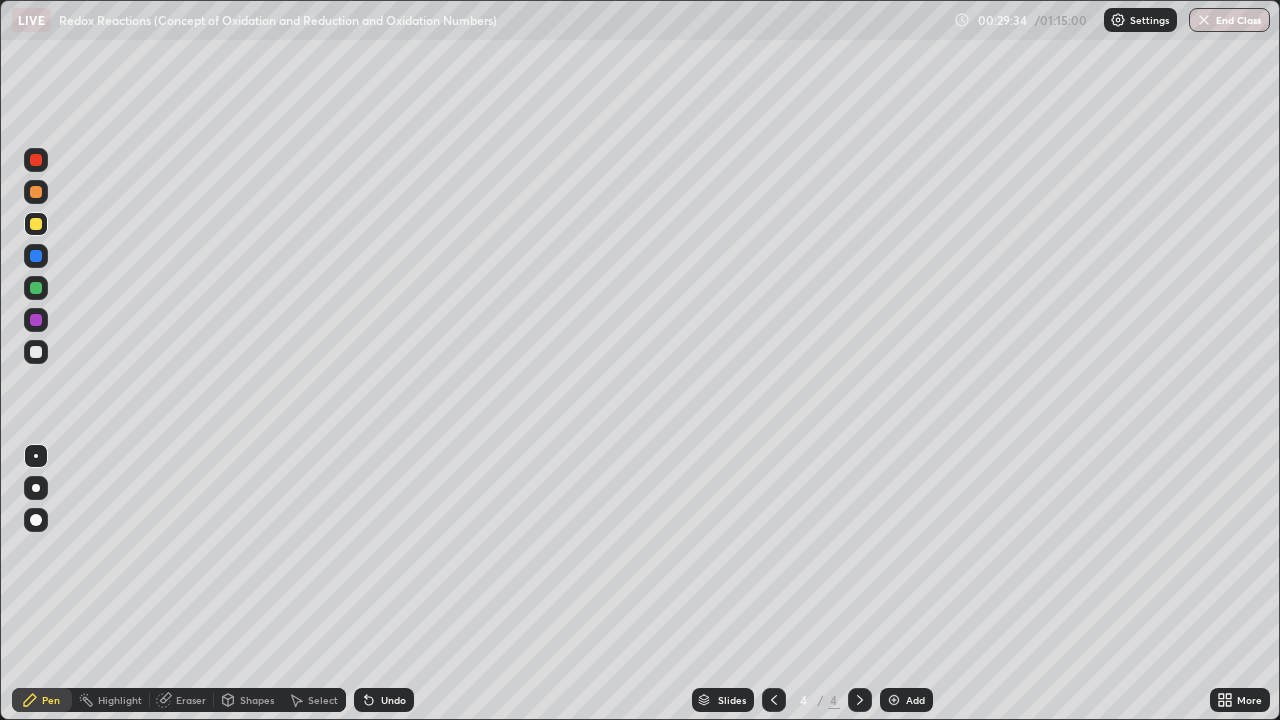 click on "Eraser" at bounding box center (191, 700) 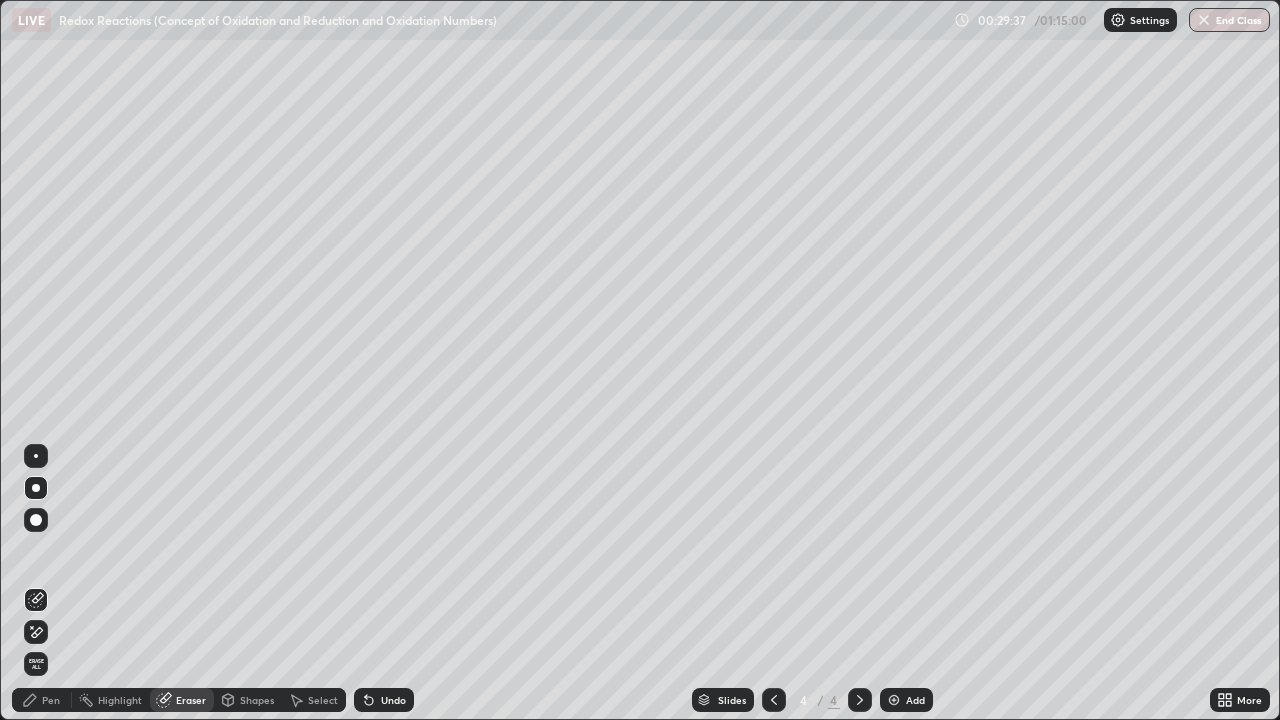 click on "Pen" at bounding box center [42, 700] 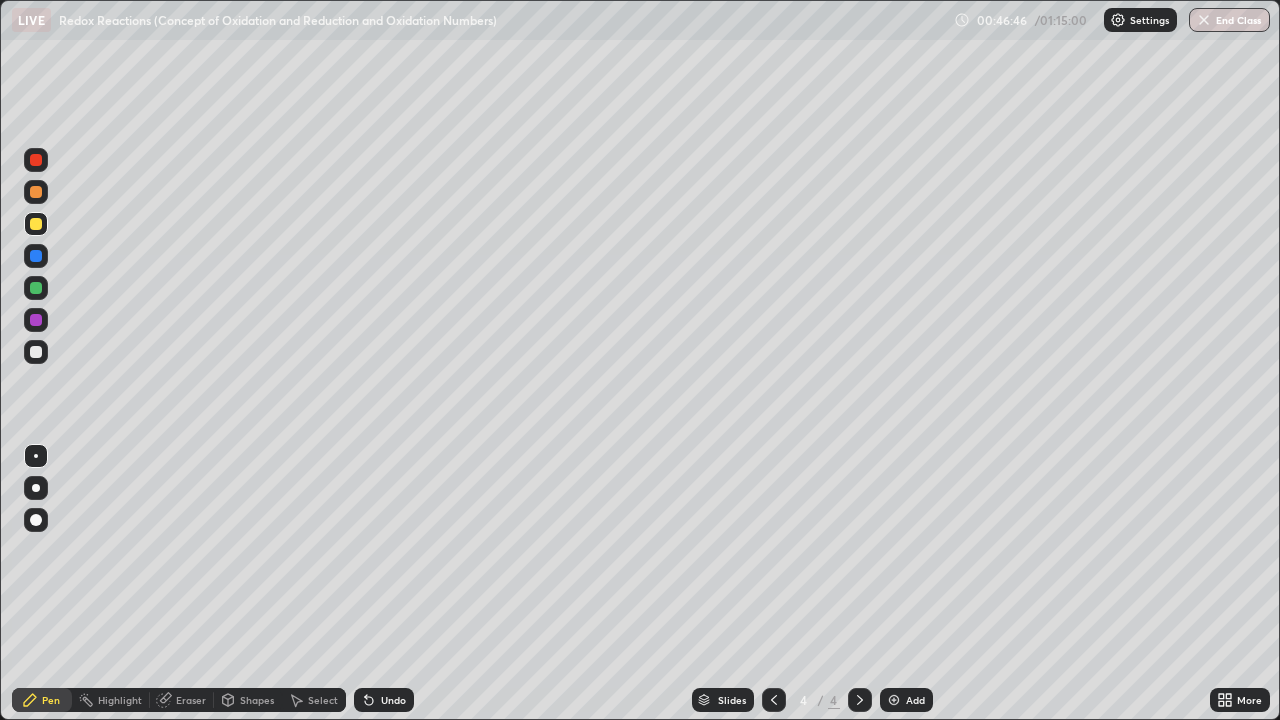 click 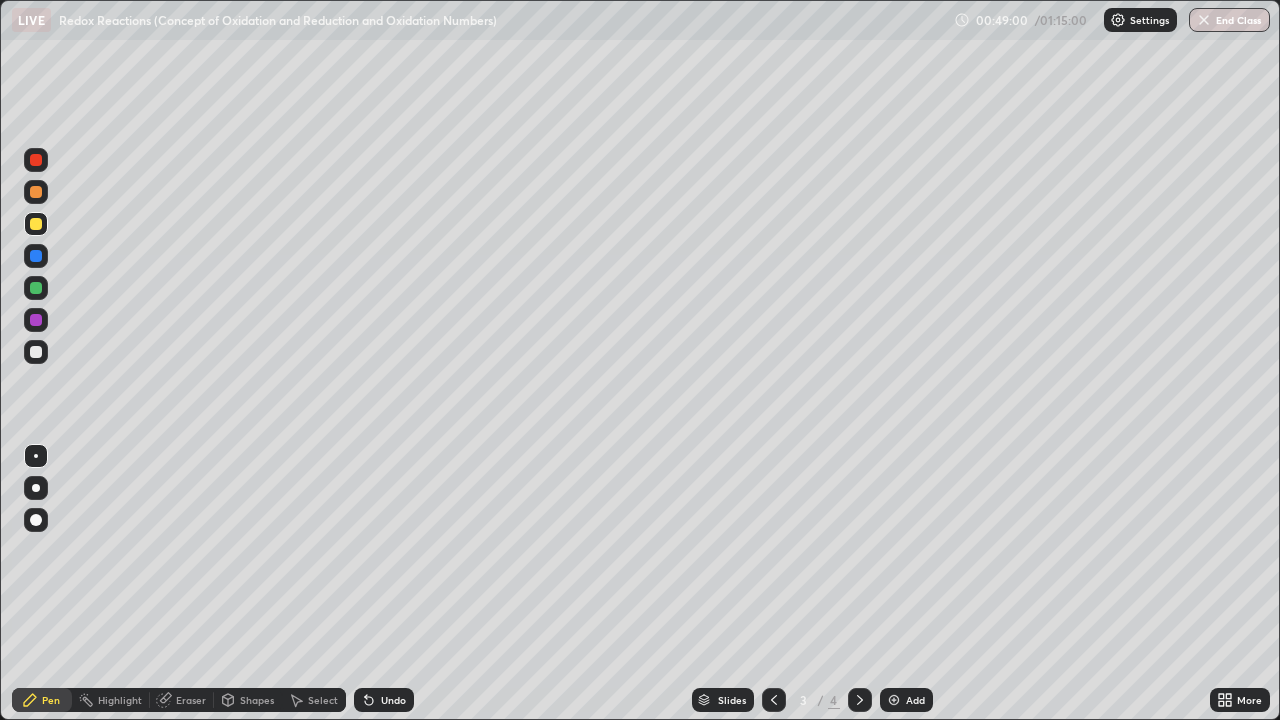 click at bounding box center [36, 288] 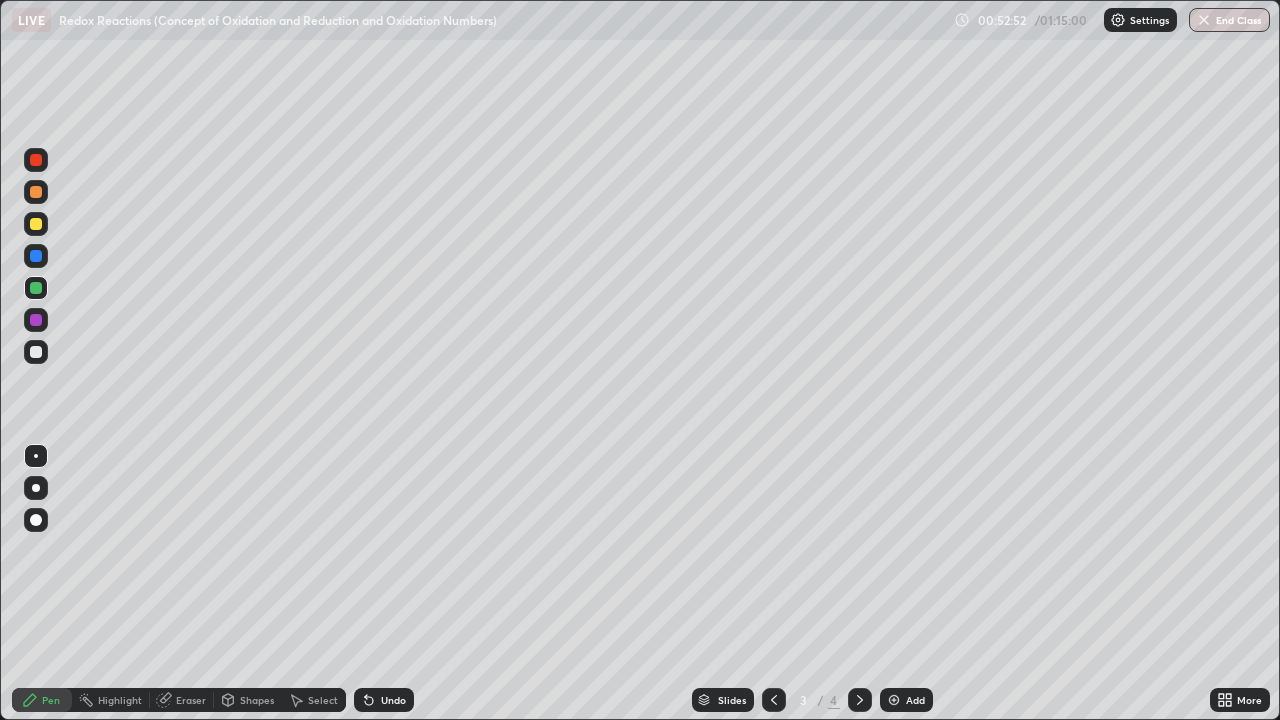 click 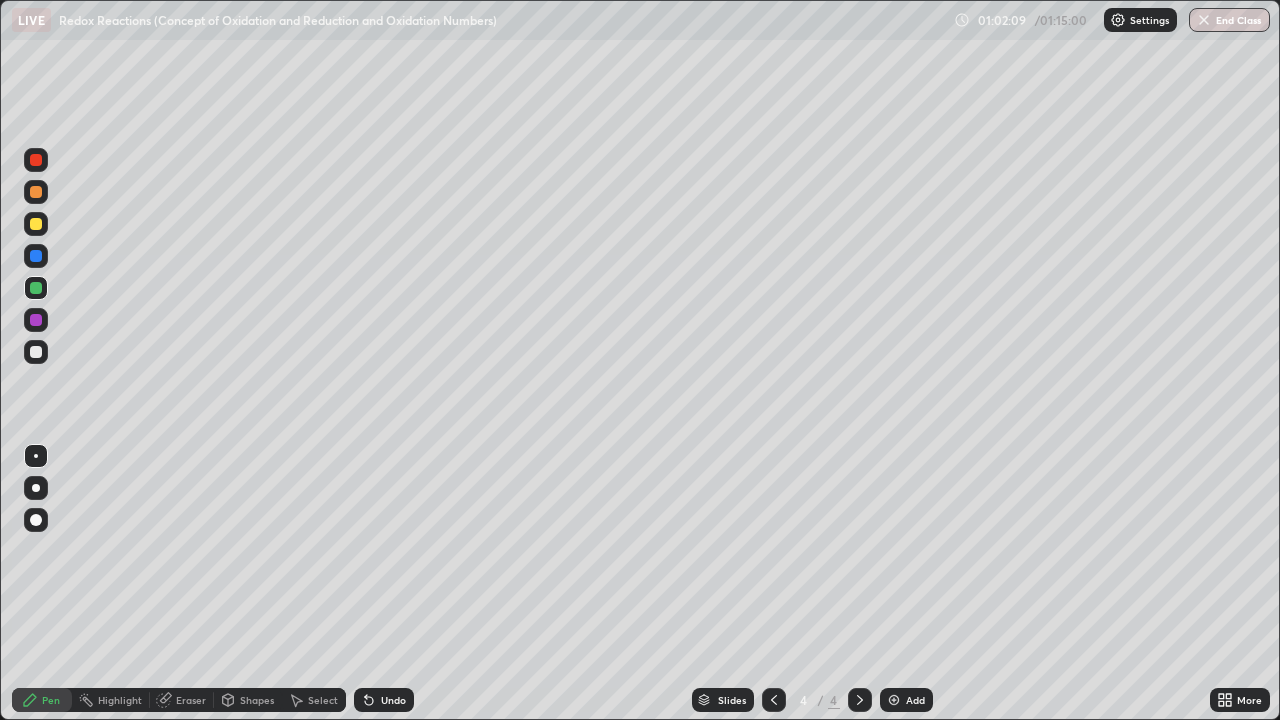 click at bounding box center [894, 700] 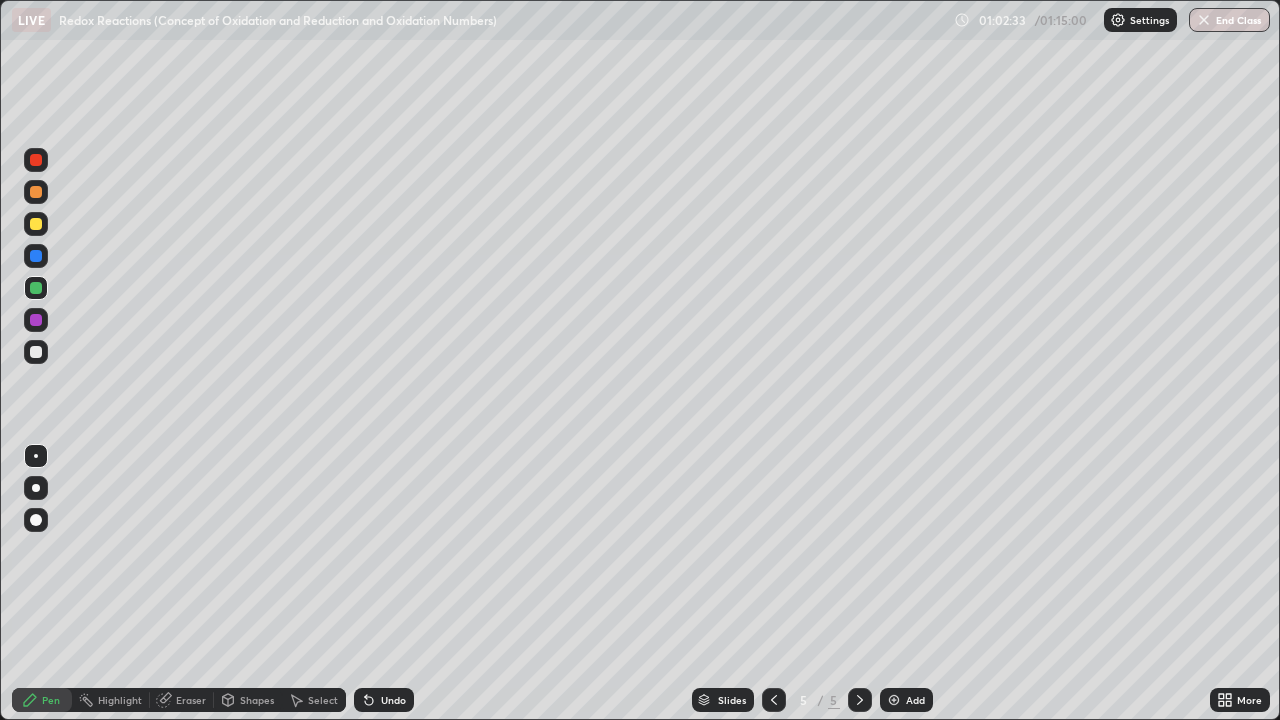 click at bounding box center (36, 224) 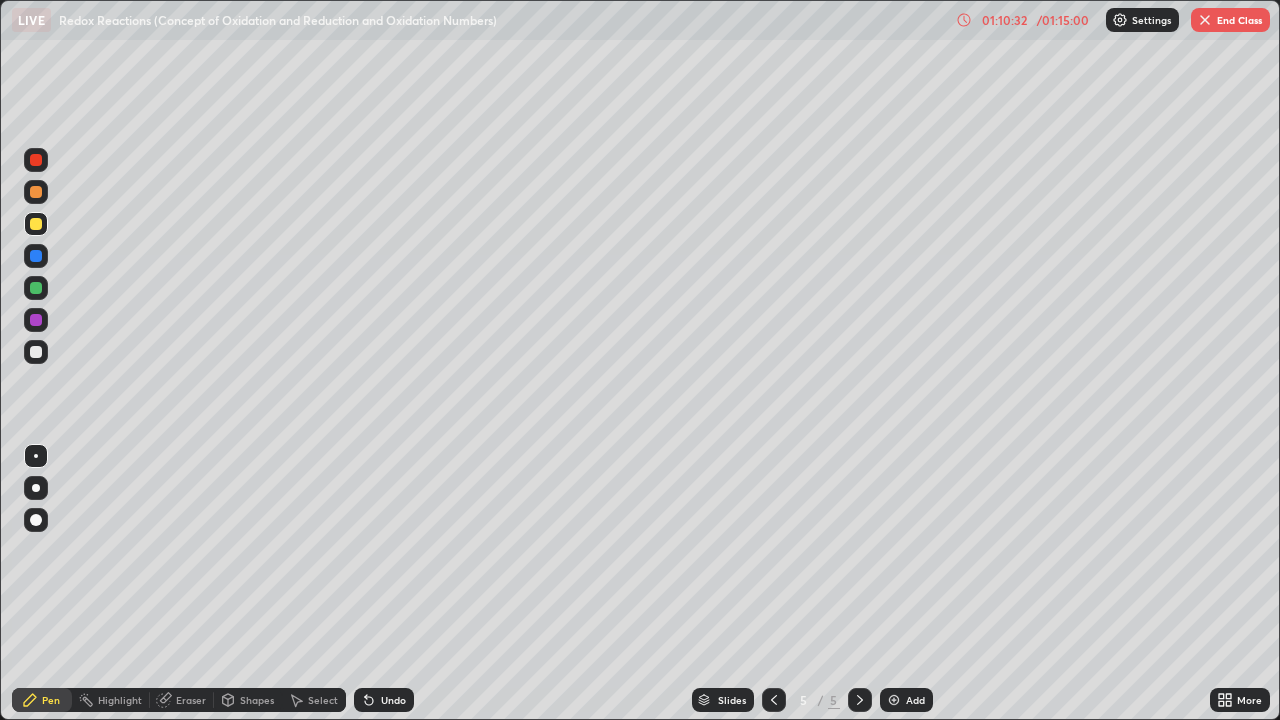 click at bounding box center [894, 700] 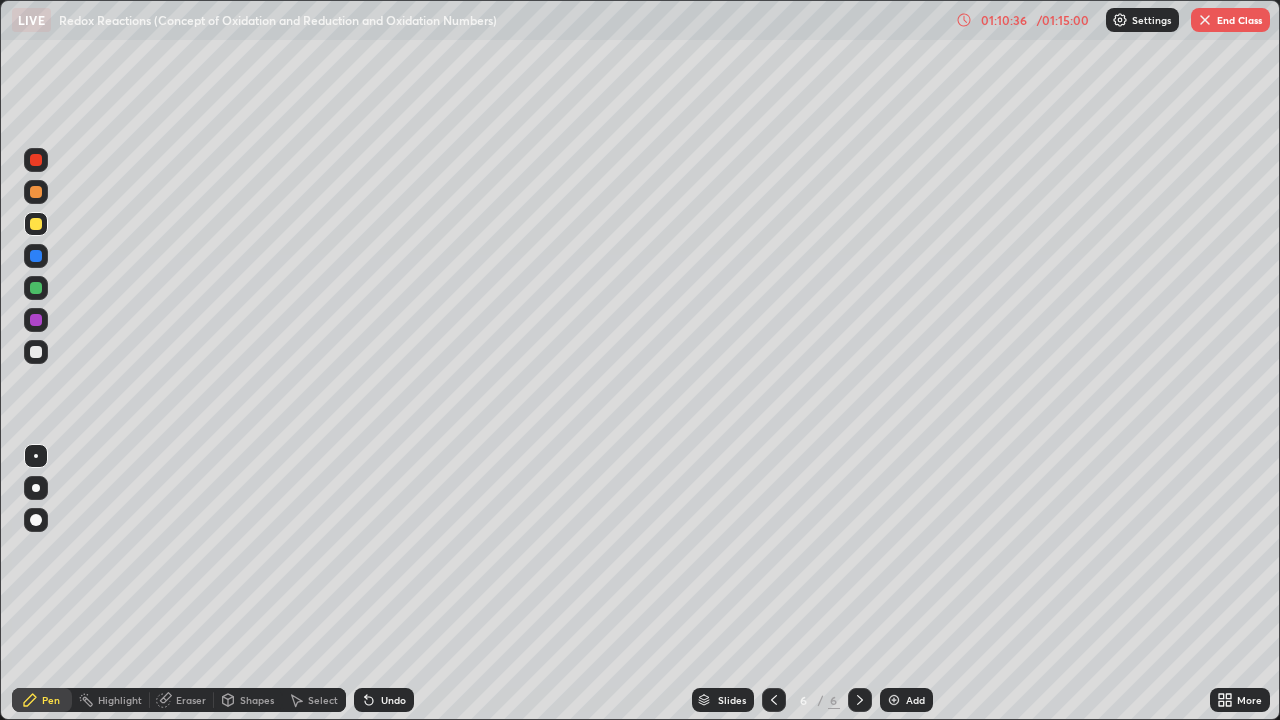 click at bounding box center (36, 224) 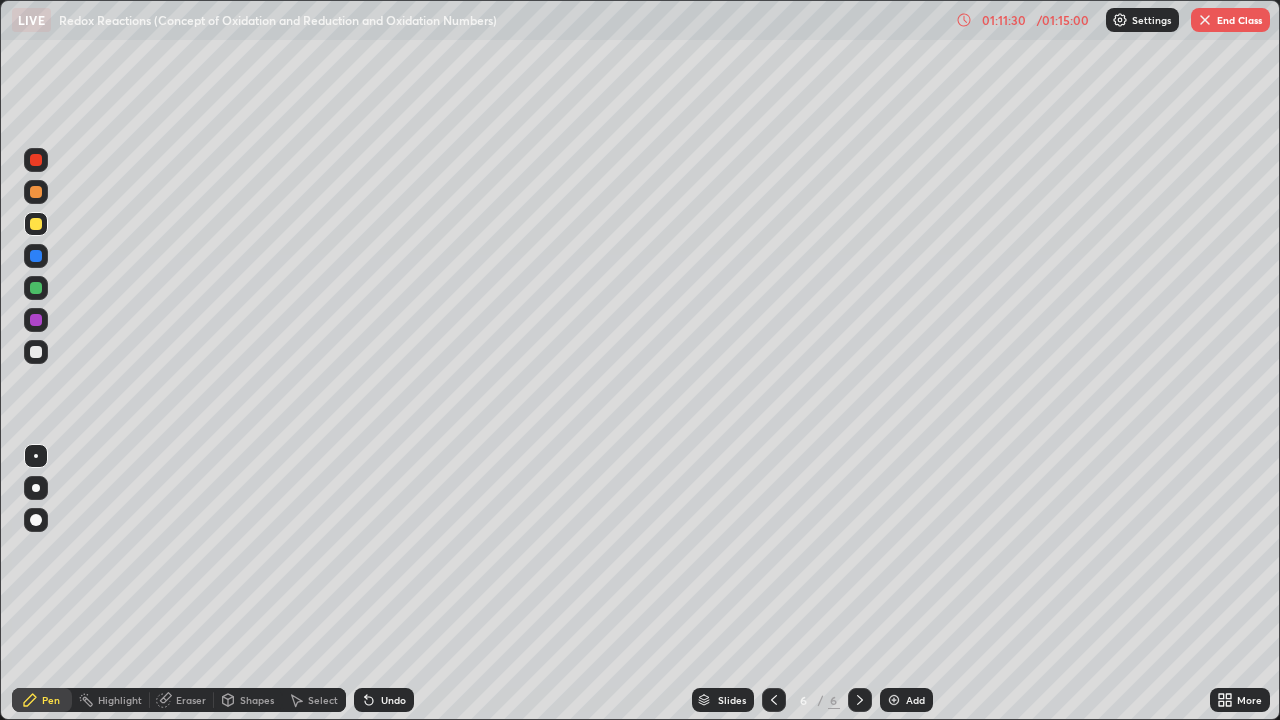 click on "Eraser" at bounding box center (191, 700) 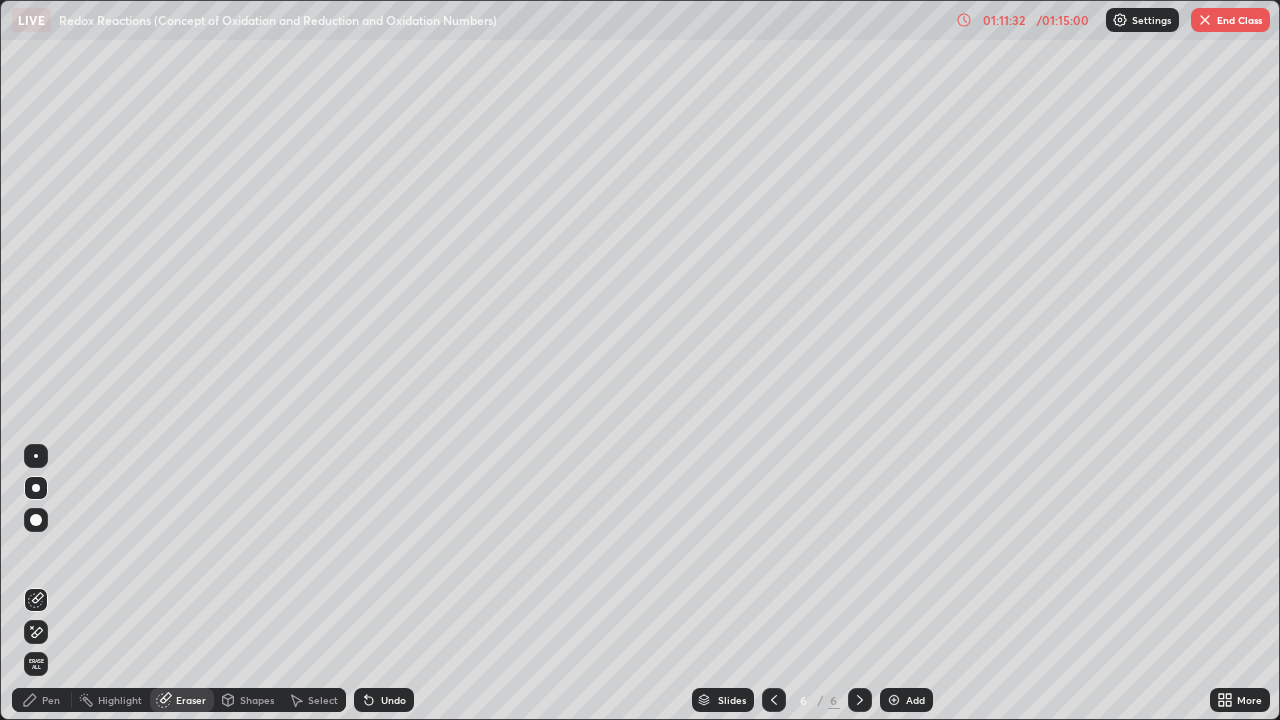 click on "Pen" at bounding box center (51, 700) 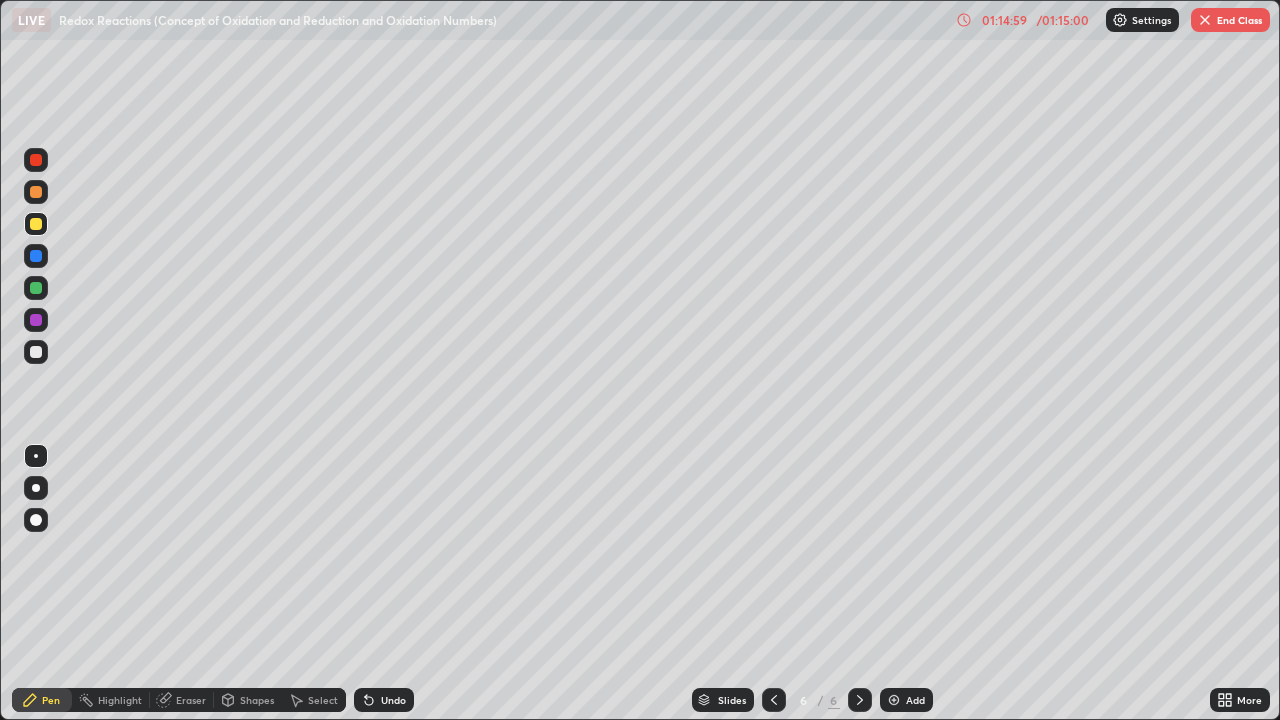 click on "Eraser" at bounding box center [191, 700] 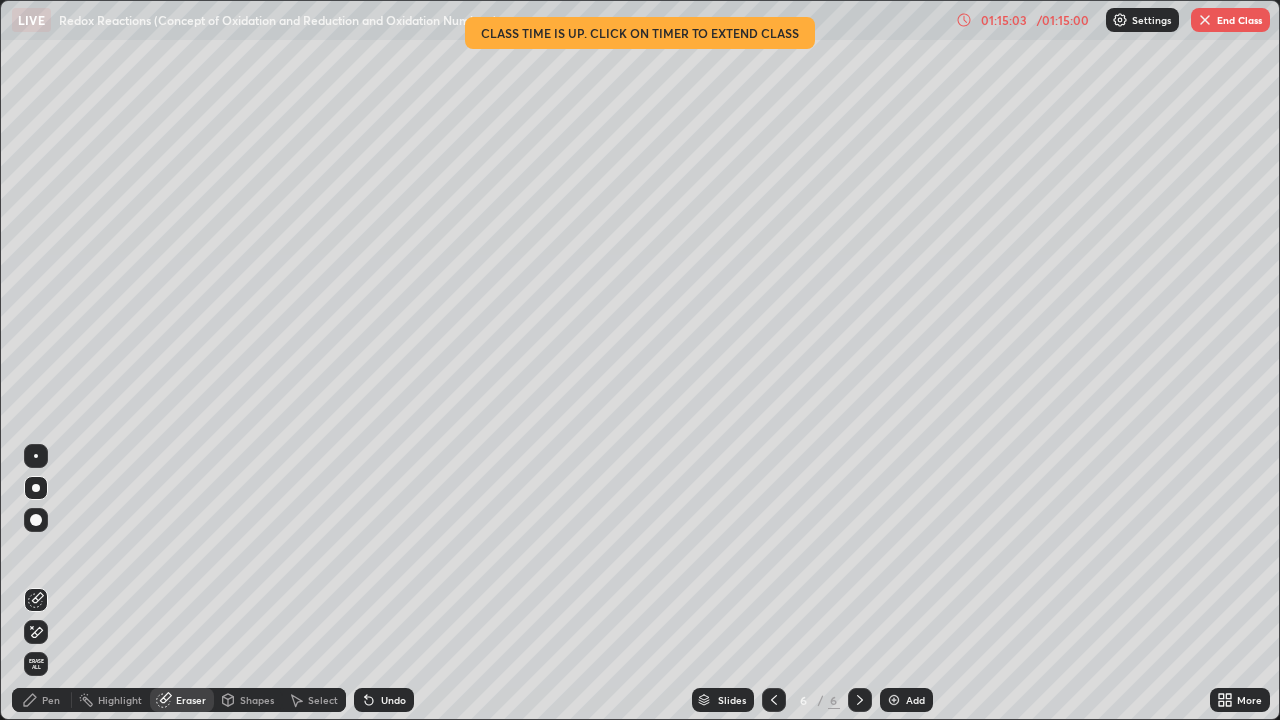 click on "Pen" at bounding box center [51, 700] 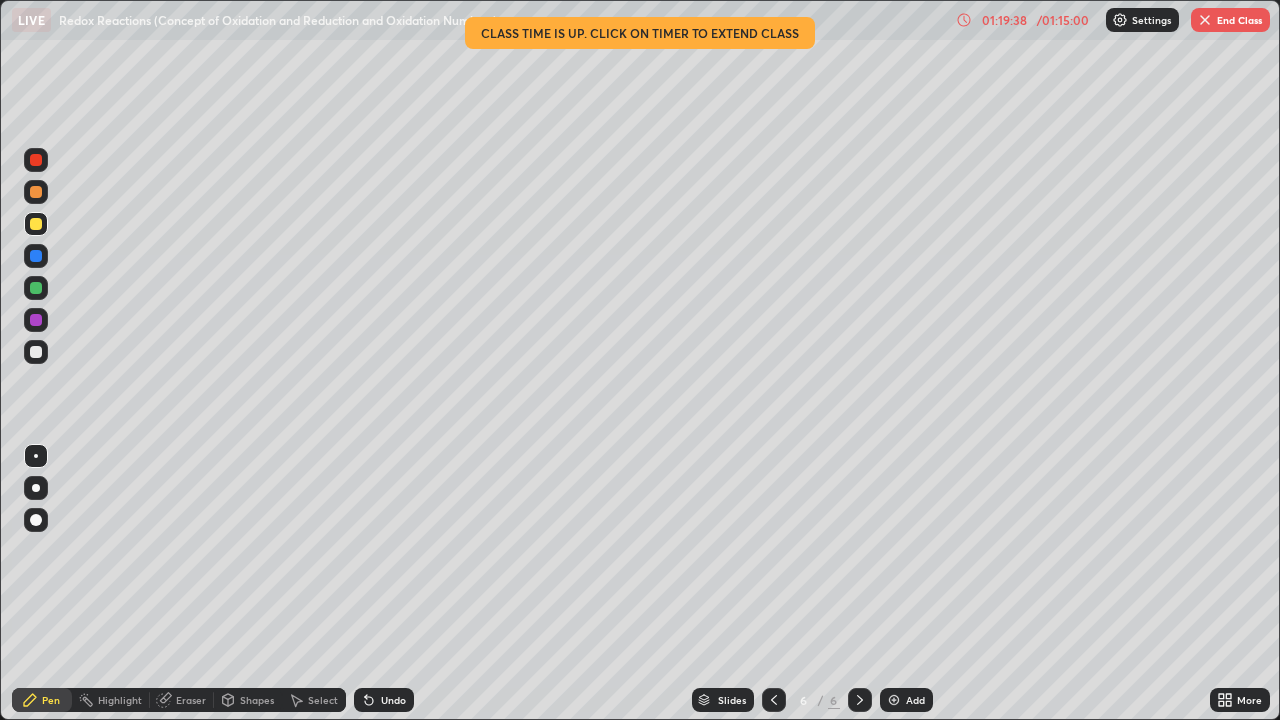 click on "End Class" at bounding box center (1230, 20) 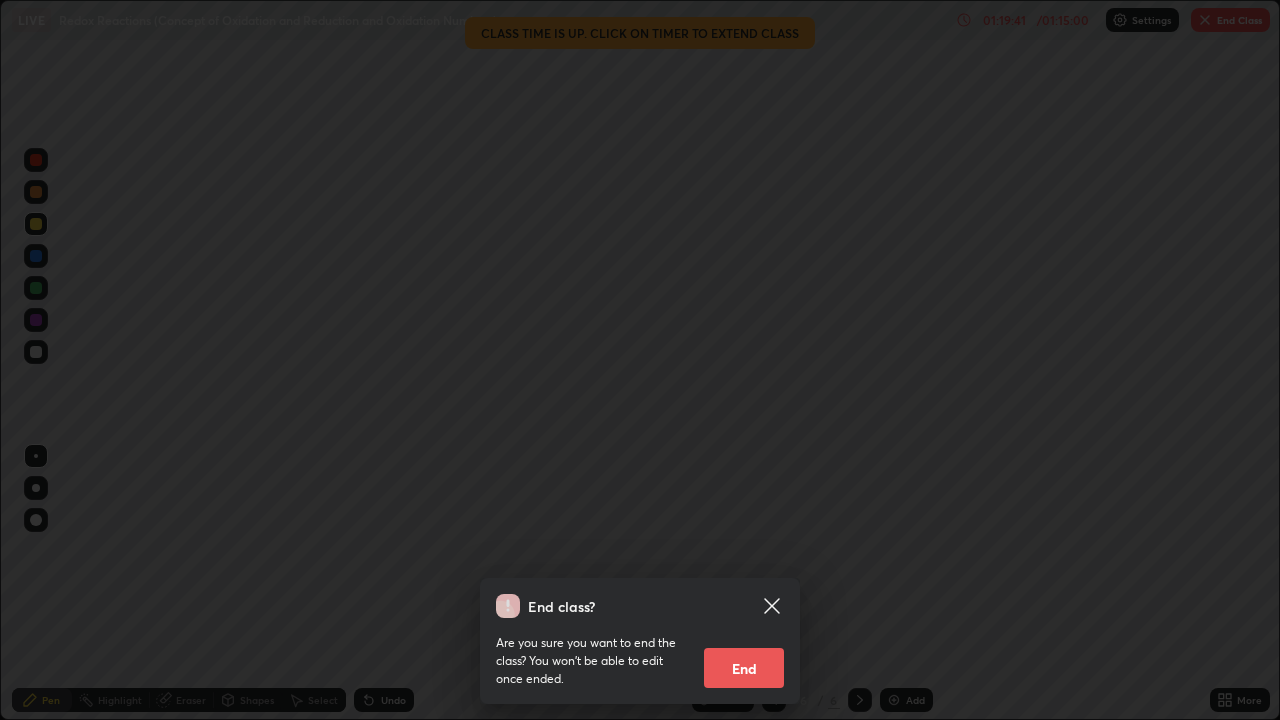 click on "End" at bounding box center (744, 668) 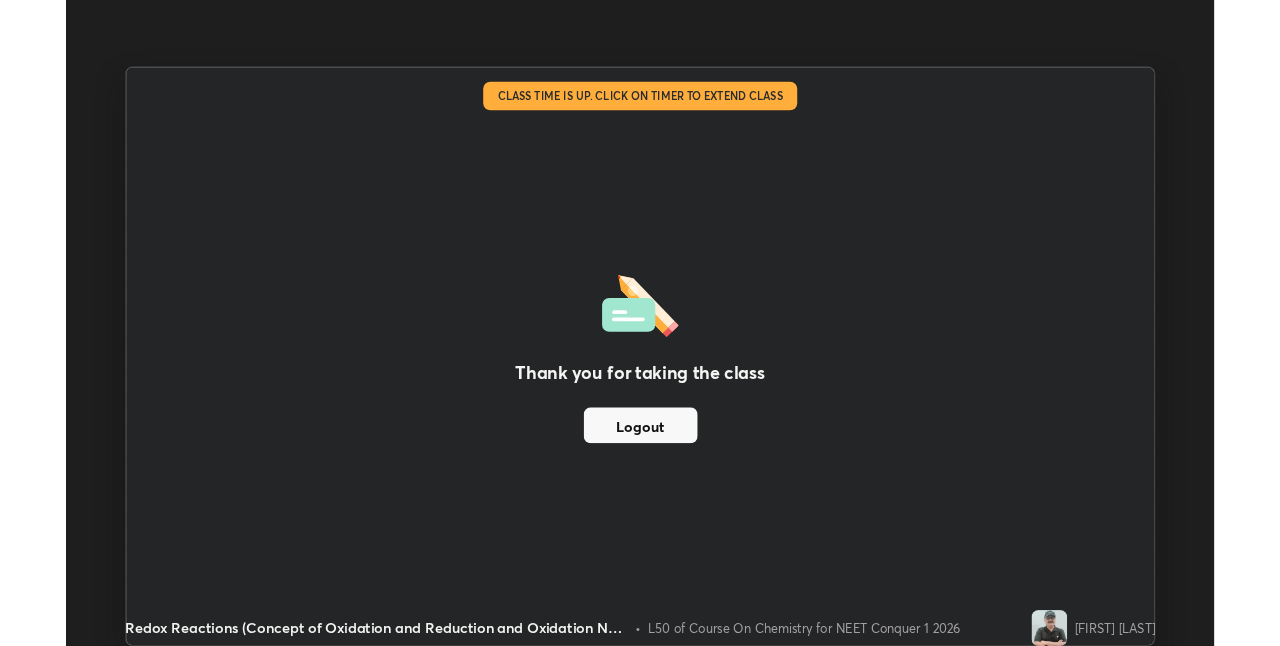 scroll, scrollTop: 646, scrollLeft: 1280, axis: both 